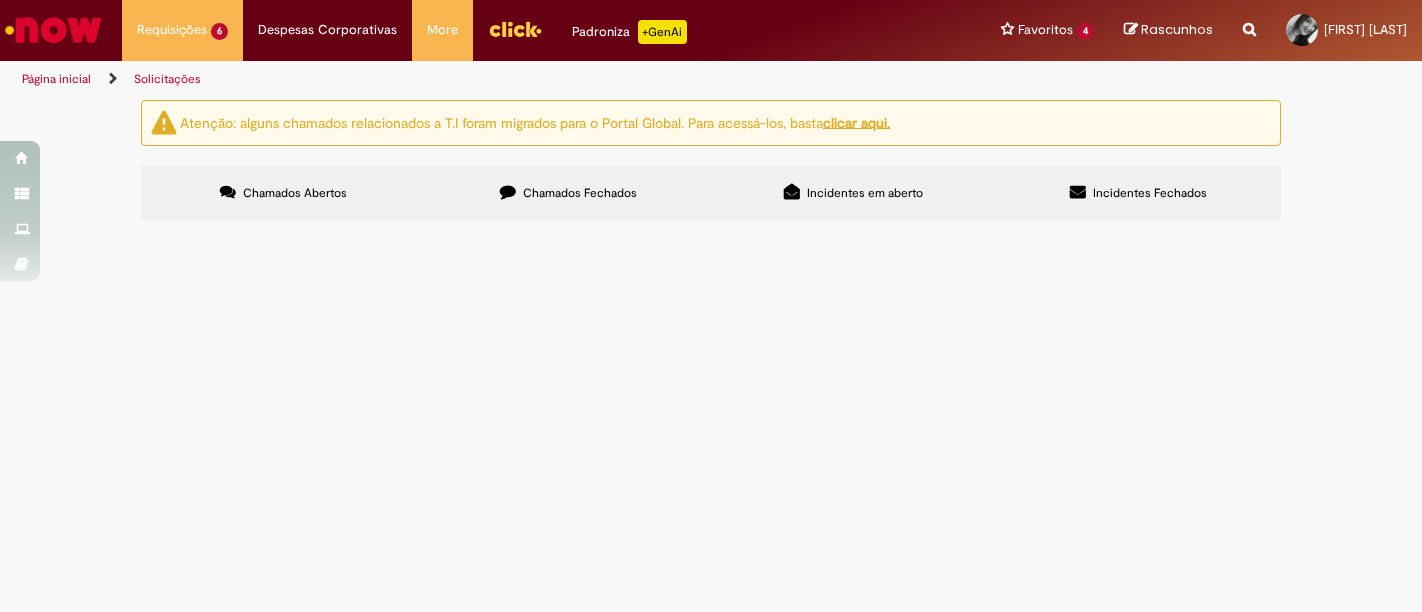 scroll, scrollTop: 0, scrollLeft: 0, axis: both 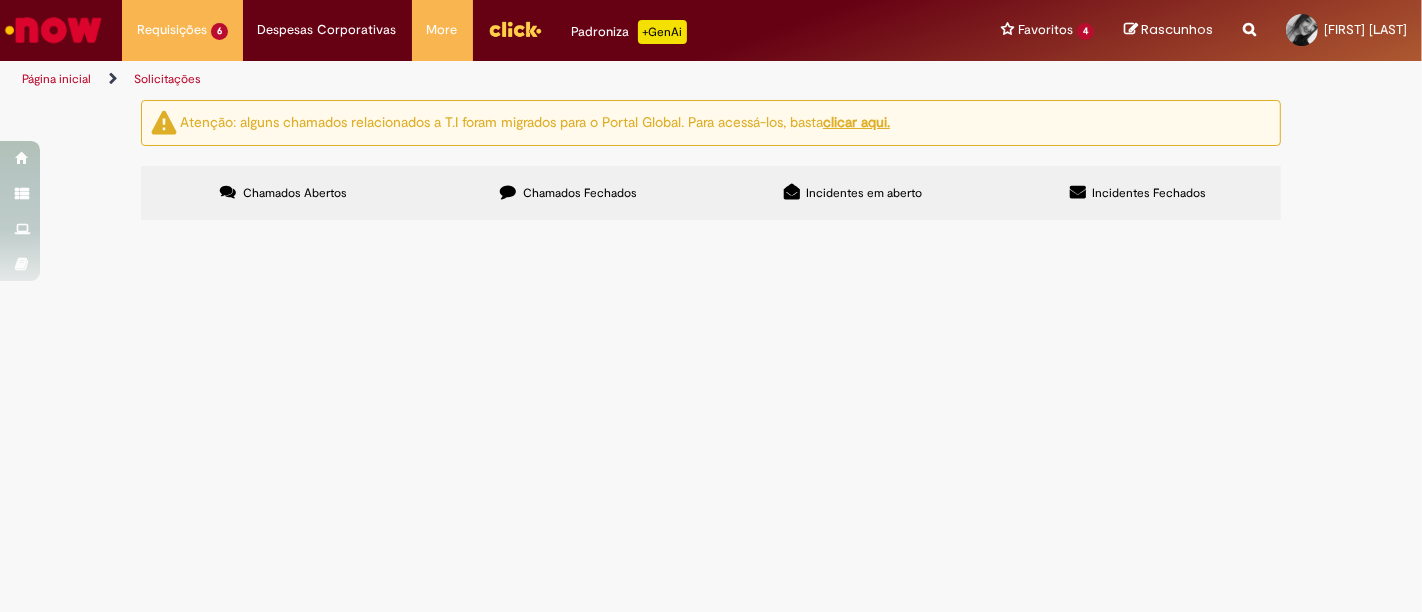click on "Olá, tudo bem?
Gostaria de uma ajuda, com a analista financeira do CDD Blumenau.
Ela teve uma queda na escada na segunda semana após contratada, levamos ao medico, prestamos suporte, compramos medicamentos, começou a fisioterapia, fez home office nos dias de fisioterapia xcom o notebook emprestado de um colega de trabalho, pra facilitar deslocamento de ônibus entre CDD x Fisio.
Porém, esta semana por uma lesão na coxa (dita informalmente por ela que machucou num esporte) ela foi "receitada para fisioterapia, e repouso relativo (sendo sugerido home office) por 30 dias". MAS, ela não tem notebook pra trabalhar de home office, e como Cia temos obrigação de disponibilizar o notebook uma vez que o trabalho é presencial nos VDs corporativos?
Como podemos proceder nessa situação?
Segue atestado enviado.
Abs," at bounding box center (0, 0) 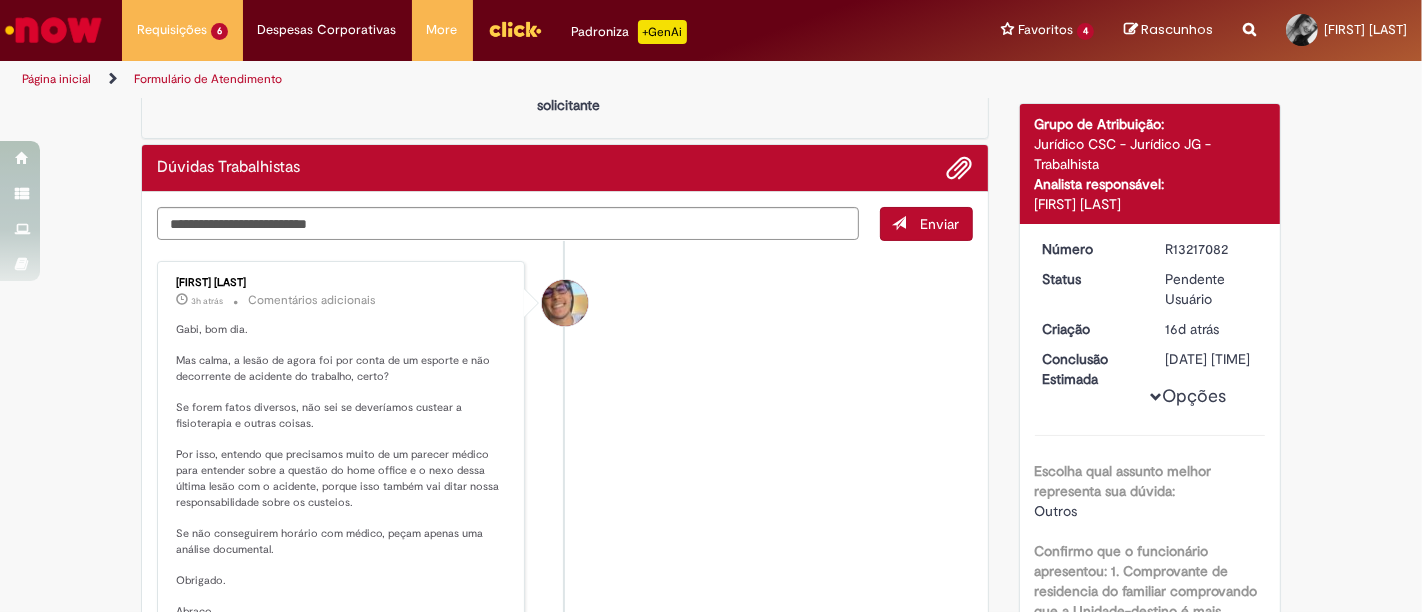 scroll, scrollTop: 222, scrollLeft: 0, axis: vertical 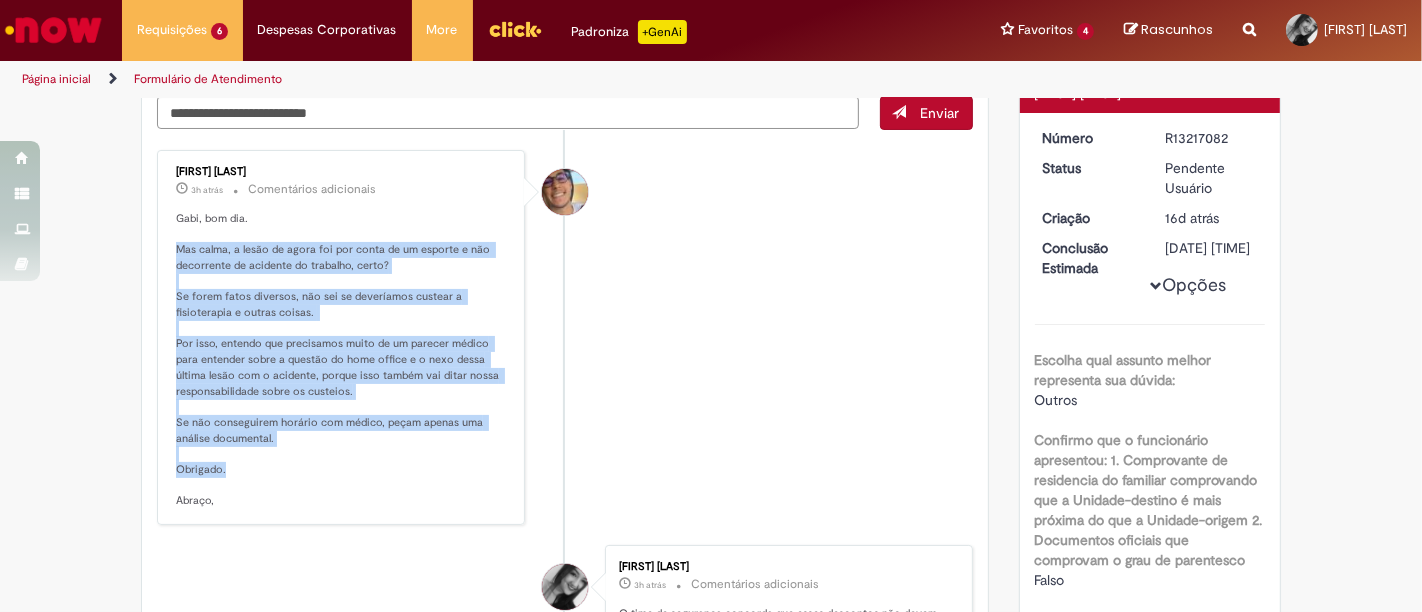 drag, startPoint x: 218, startPoint y: 469, endPoint x: 156, endPoint y: 253, distance: 224.72205 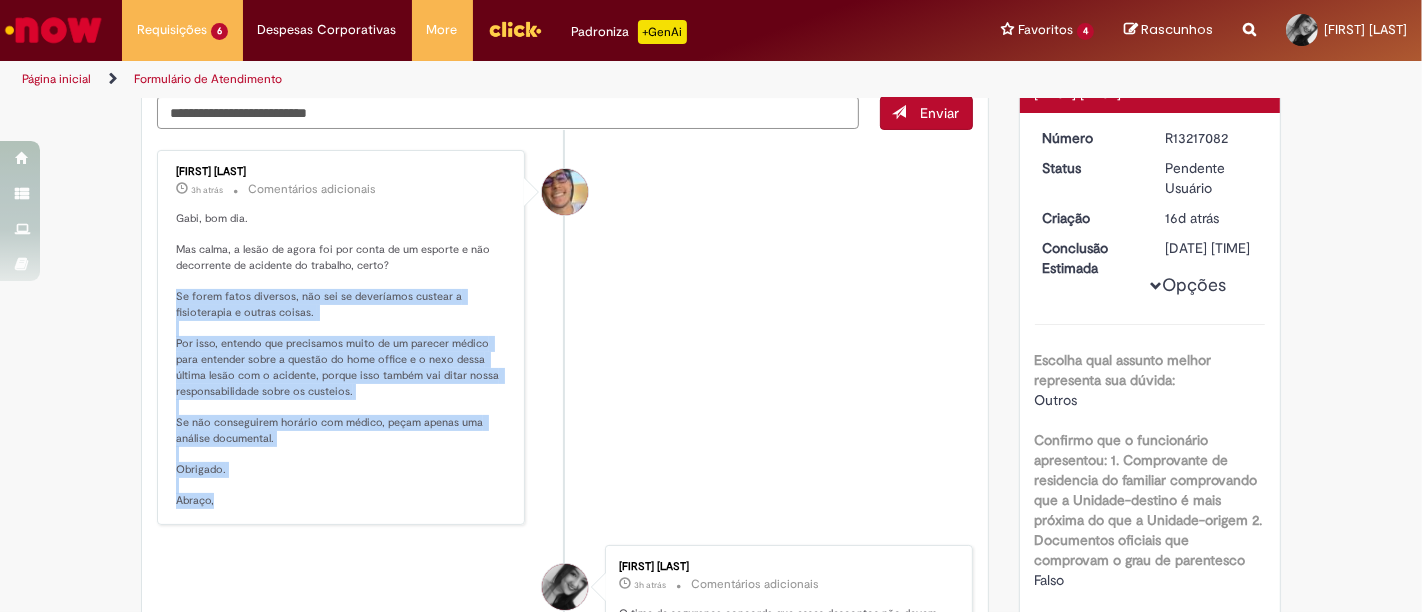 drag, startPoint x: 165, startPoint y: 290, endPoint x: 290, endPoint y: 496, distance: 240.9585 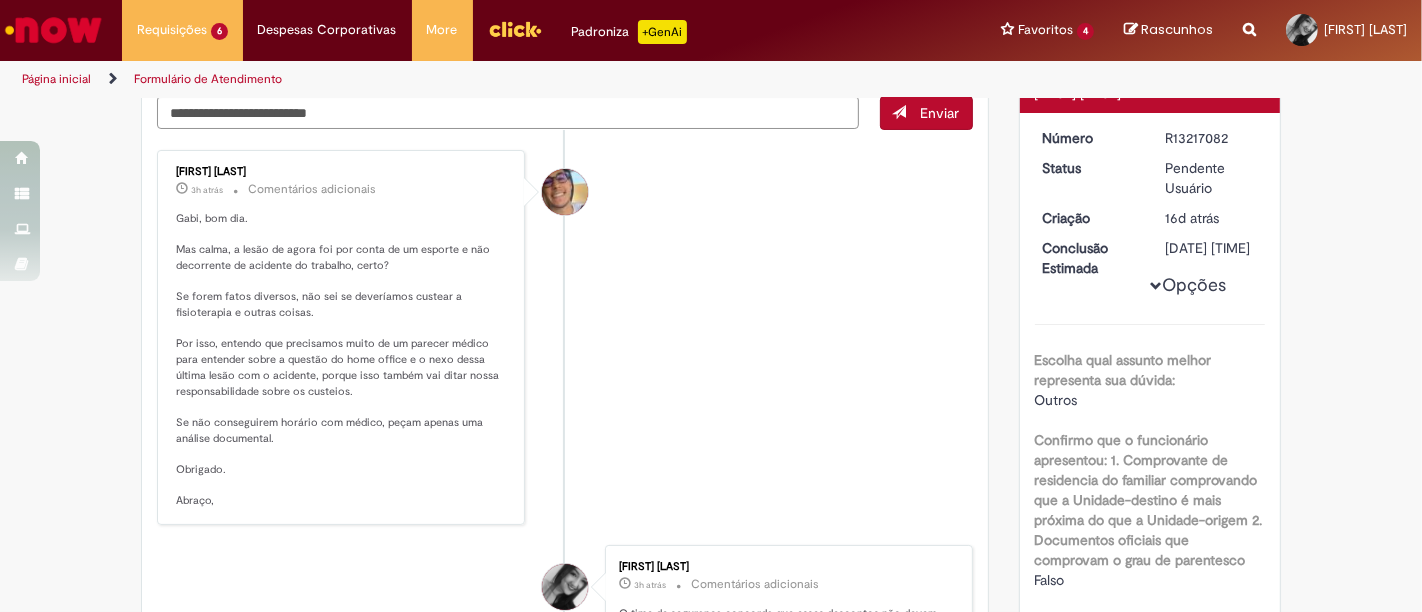 click on "3h atrás 3 horas atrás     Comentários adicionais" at bounding box center (342, 189) 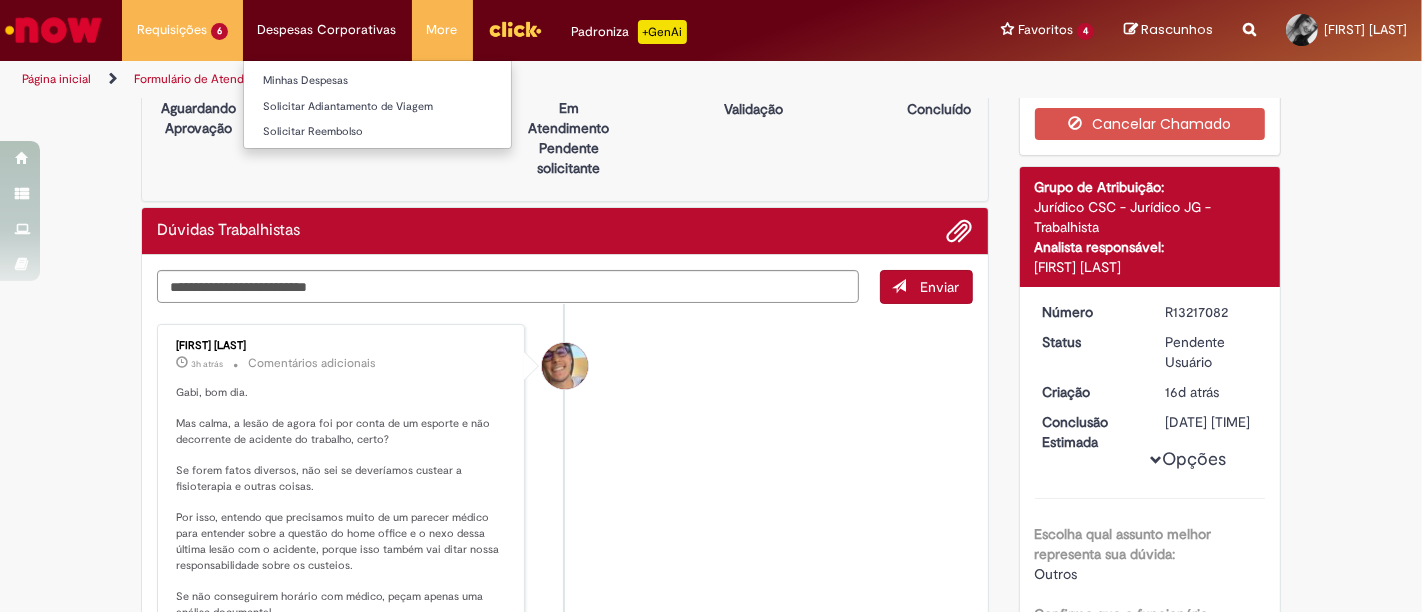 scroll, scrollTop: 0, scrollLeft: 0, axis: both 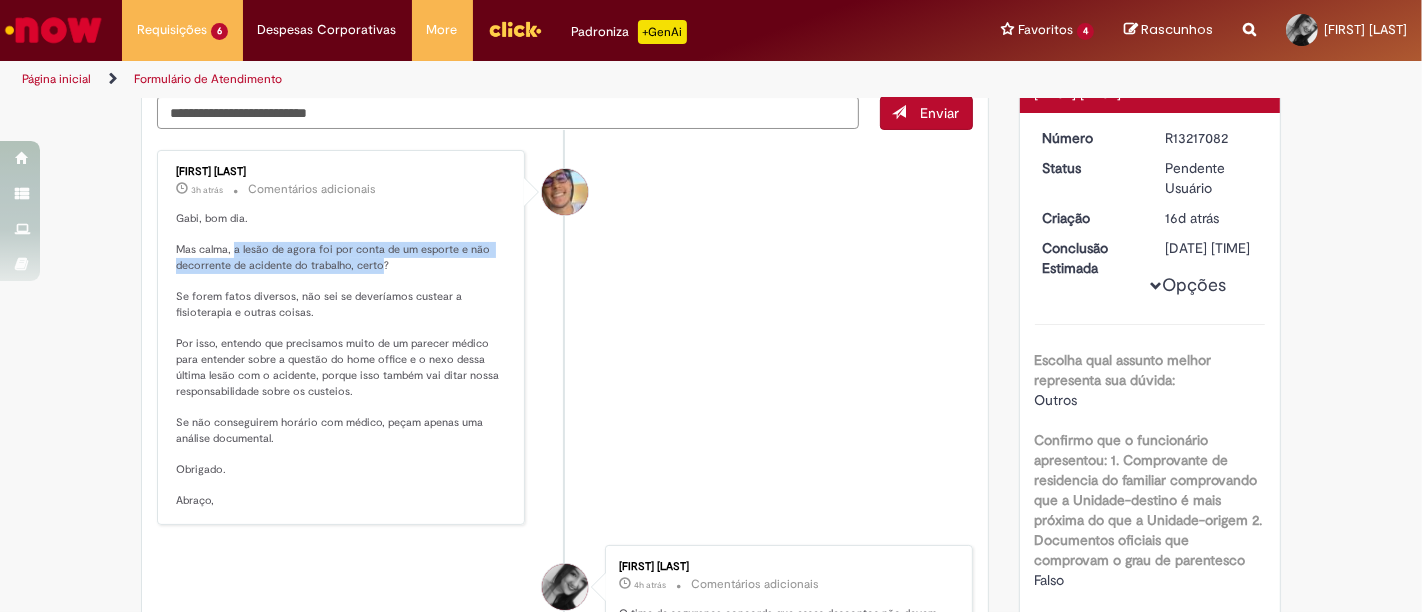 drag, startPoint x: 226, startPoint y: 244, endPoint x: 369, endPoint y: 261, distance: 144.00694 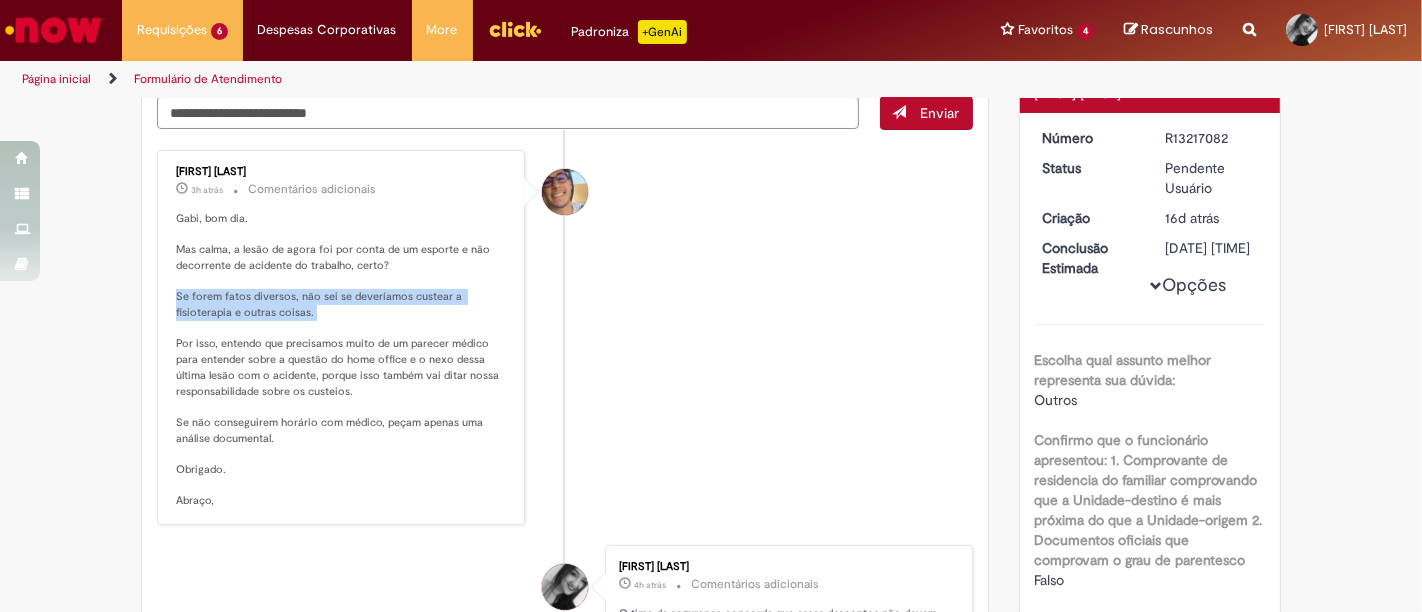 drag, startPoint x: 167, startPoint y: 292, endPoint x: 389, endPoint y: 312, distance: 222.89908 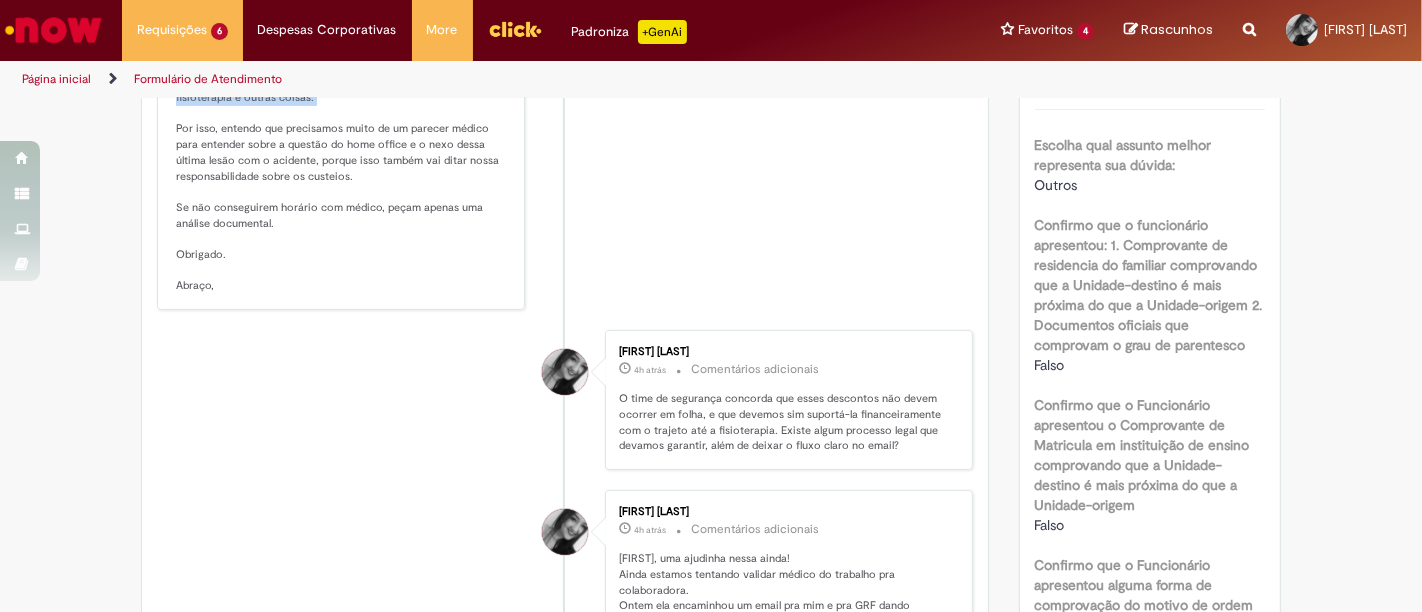 scroll, scrollTop: 444, scrollLeft: 0, axis: vertical 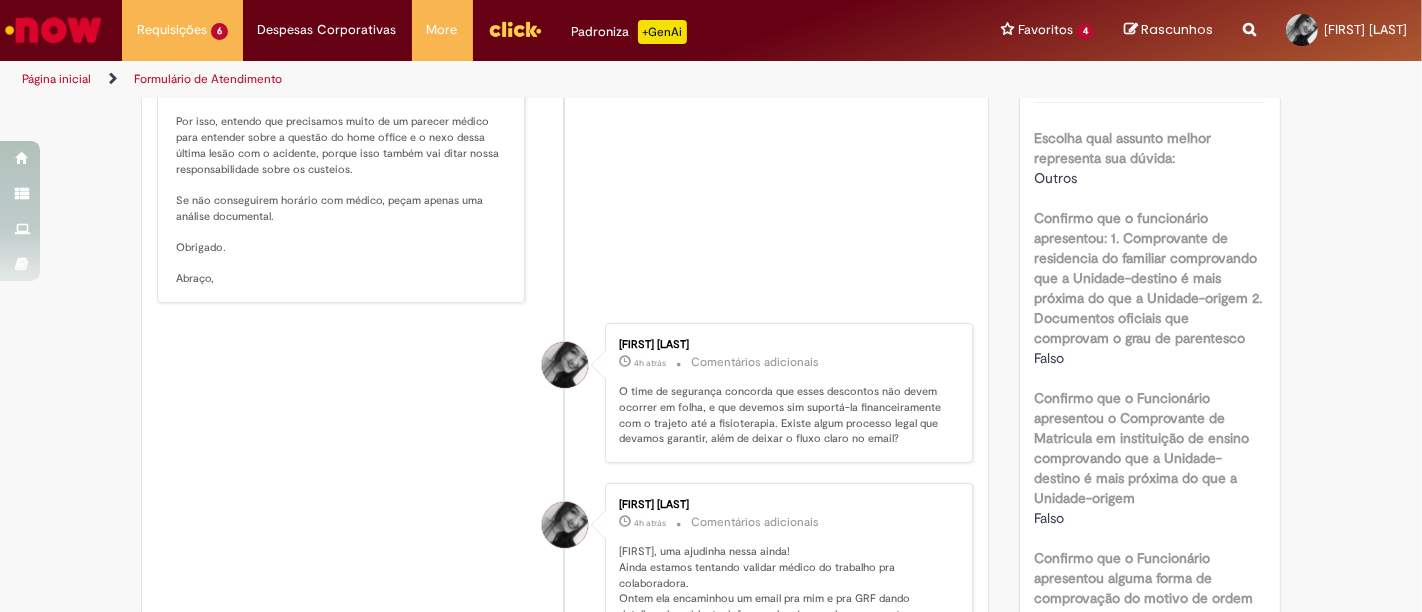 click on "[FIRST] [LAST]
3h atrás 3 horas atrás     Comentários adicionais
Gabi, bom dia.
Mas calma, a lesão de agora foi por conta de um esporte e não decorrente de acidente do trabalho, certo?
Se forem fatos diversos, não sei se deveríamos custear a fisioterapia e outras coisas.
Por isso, entendo que precisamos muito de um parecer médico para entender sobre a questão do home office e o nexo dessa última lesão com o acidente, porque isso também vai ditar nossa responsabilidade sobre os custeios.
Se não conseguirem horário com médico, peçam apenas uma análise documental.
Obrigado.
Abraço," at bounding box center [341, 115] 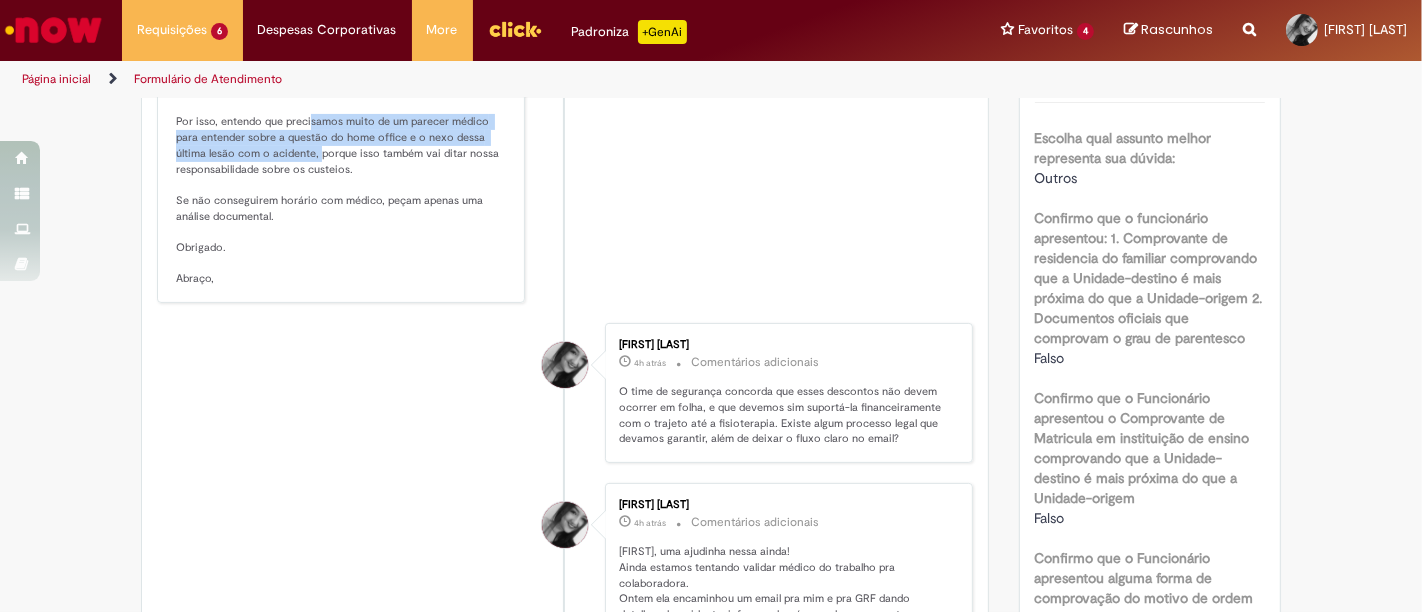 drag, startPoint x: 300, startPoint y: 119, endPoint x: 308, endPoint y: 152, distance: 33.955853 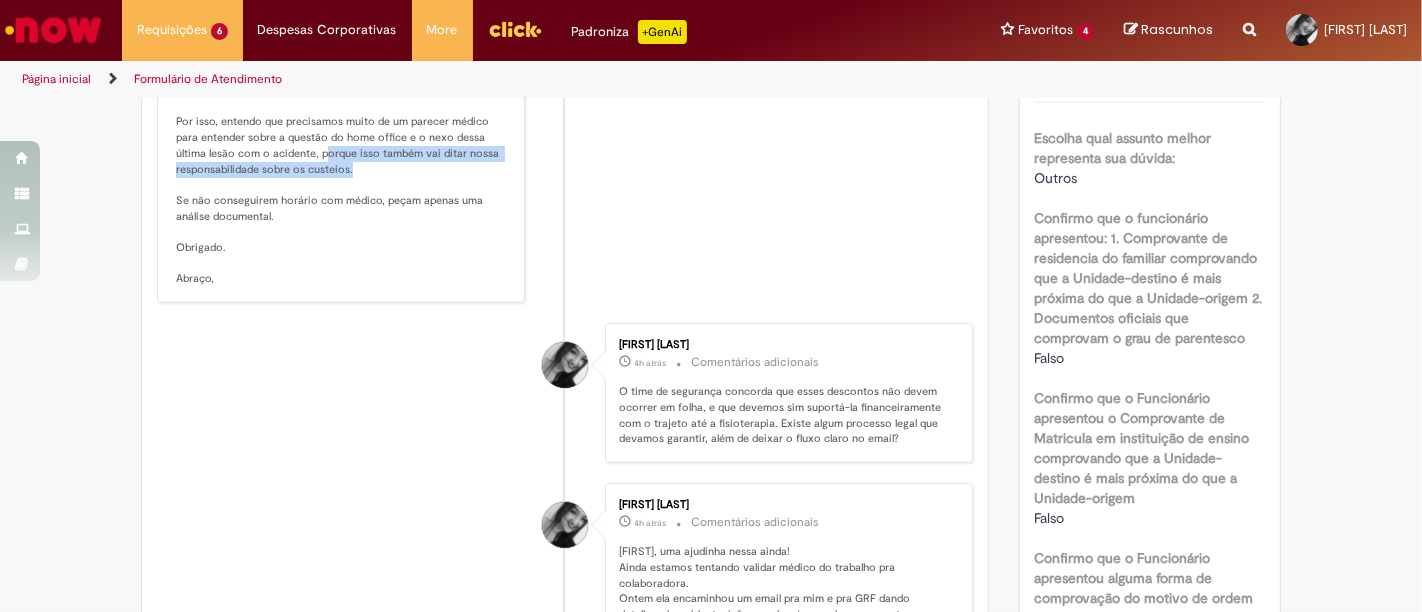 drag, startPoint x: 313, startPoint y: 152, endPoint x: 368, endPoint y: 164, distance: 56.293873 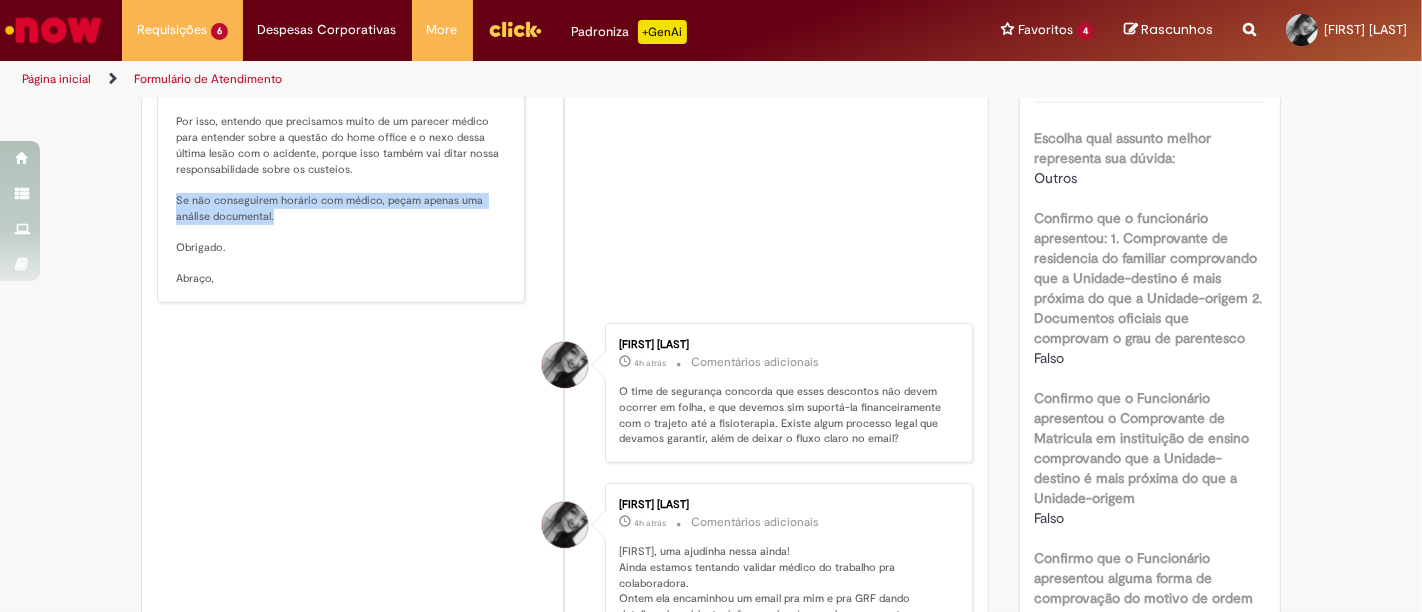 drag, startPoint x: 168, startPoint y: 195, endPoint x: 371, endPoint y: 210, distance: 203.55344 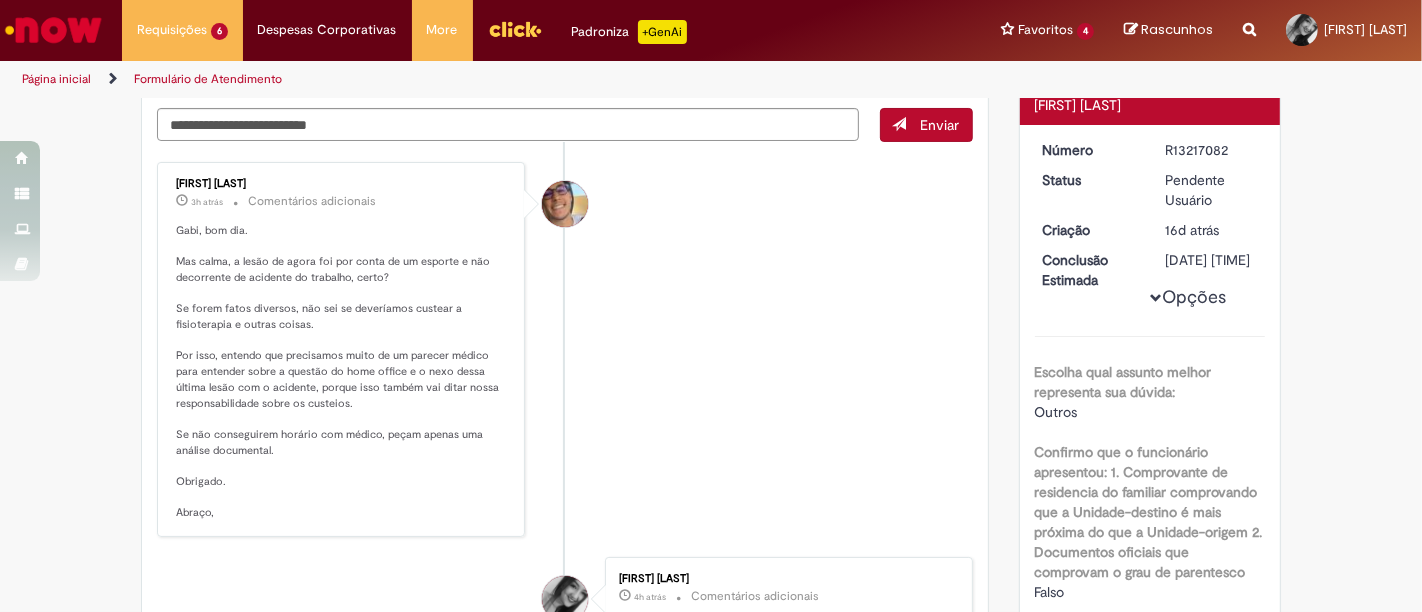 scroll, scrollTop: 333, scrollLeft: 0, axis: vertical 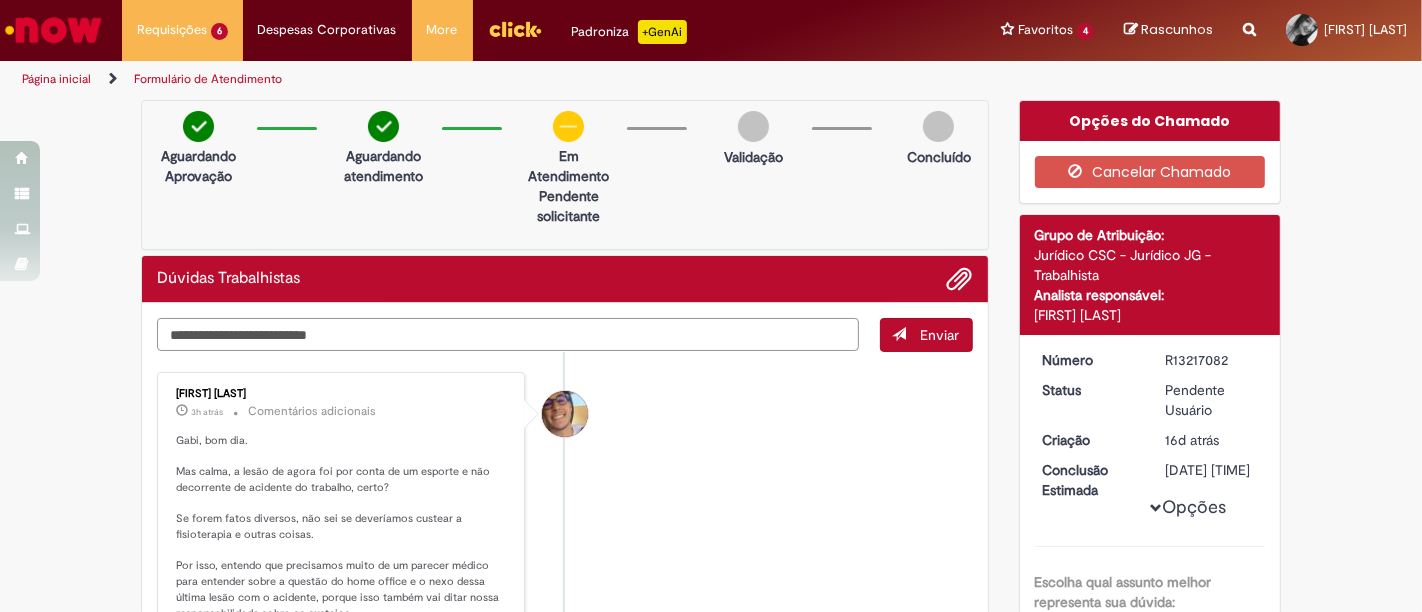 click at bounding box center (508, 334) 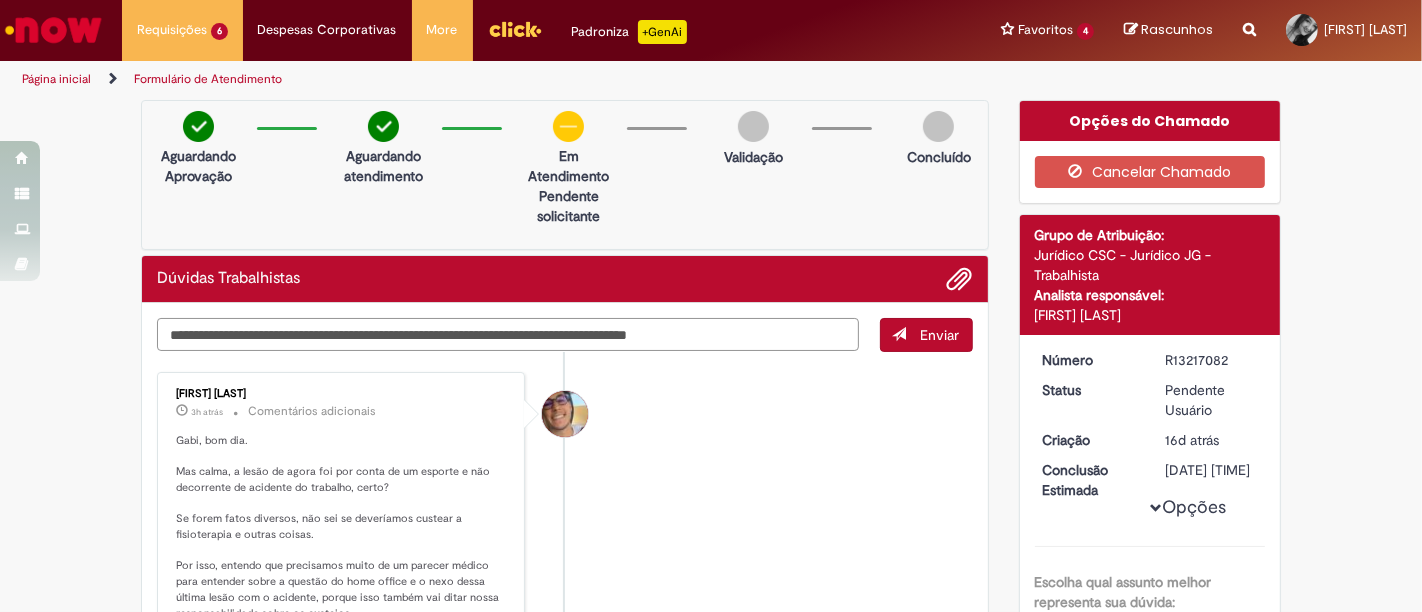 click on "**********" at bounding box center (508, 334) 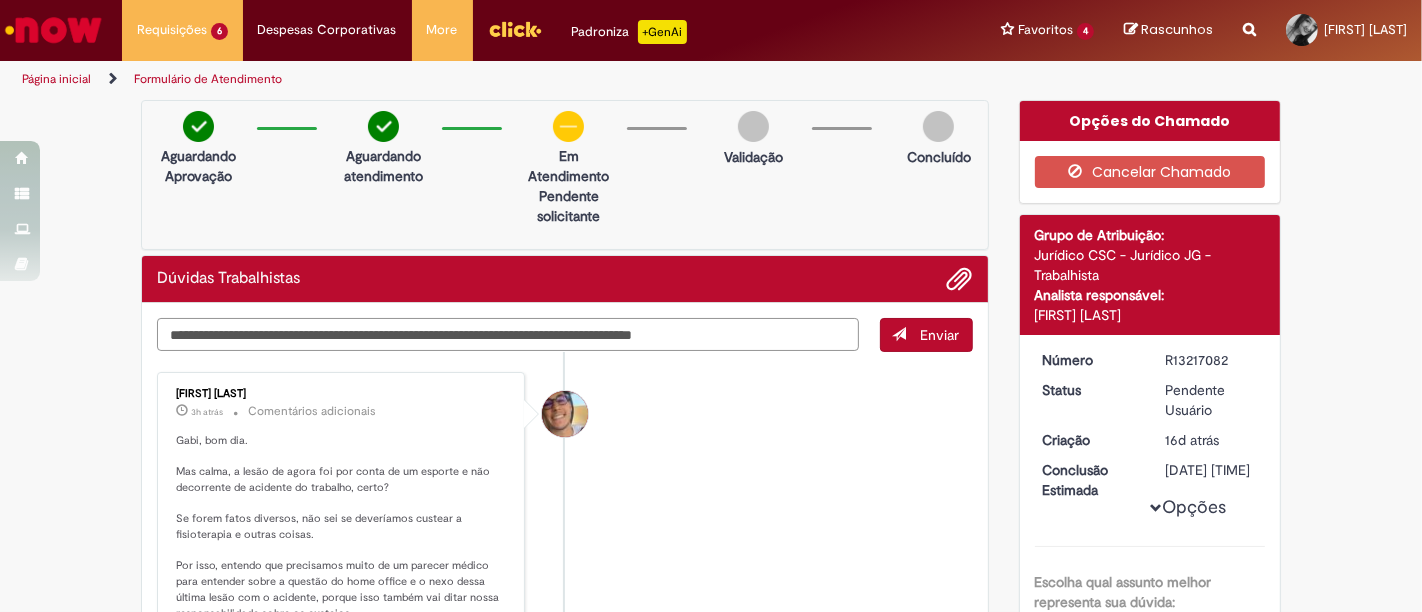 click on "**********" at bounding box center [508, 334] 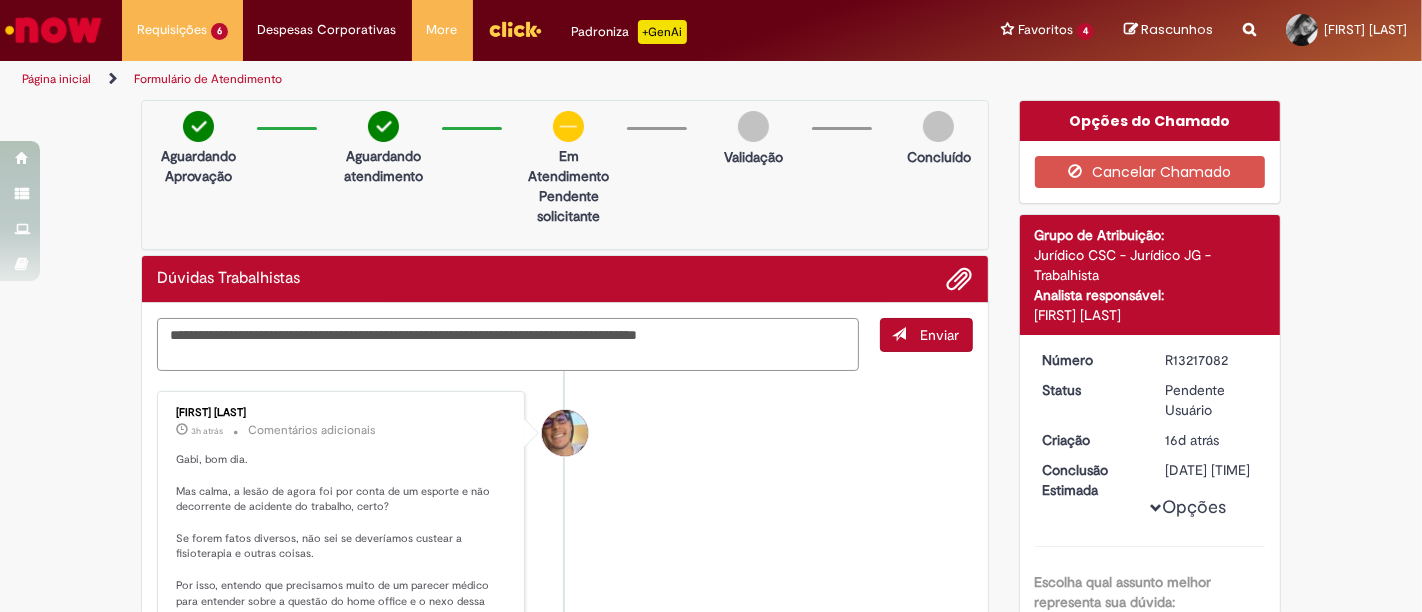 paste on "**********" 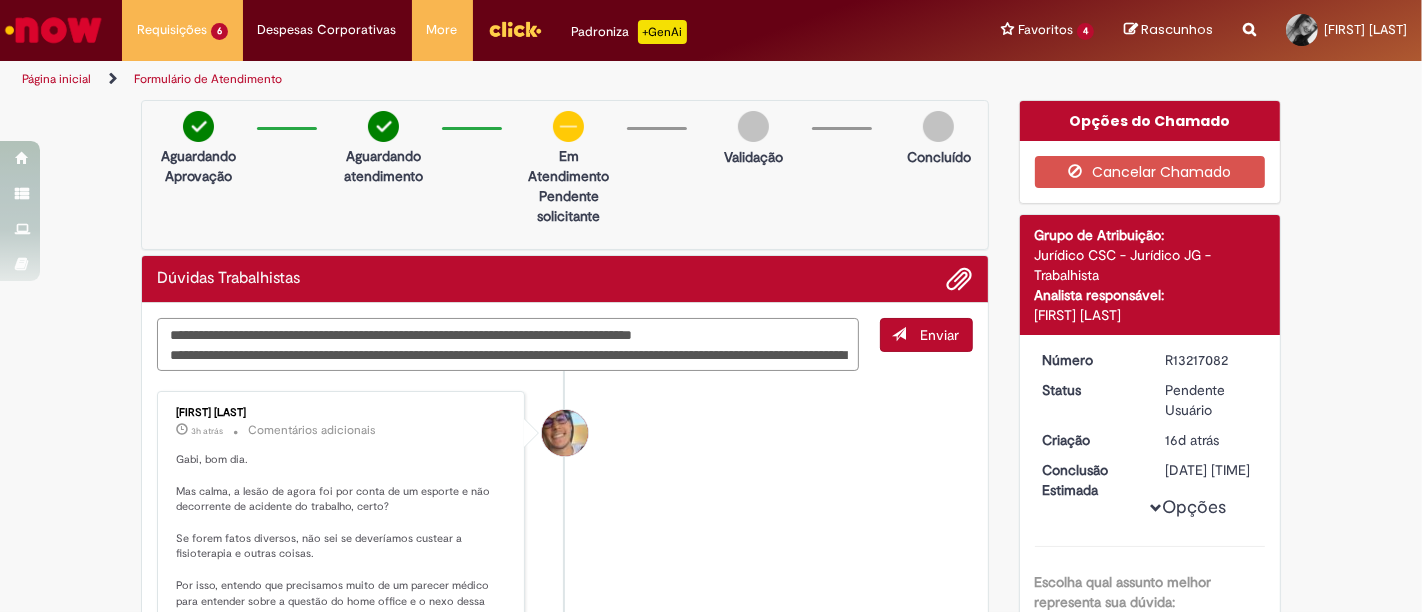 scroll, scrollTop: 268, scrollLeft: 0, axis: vertical 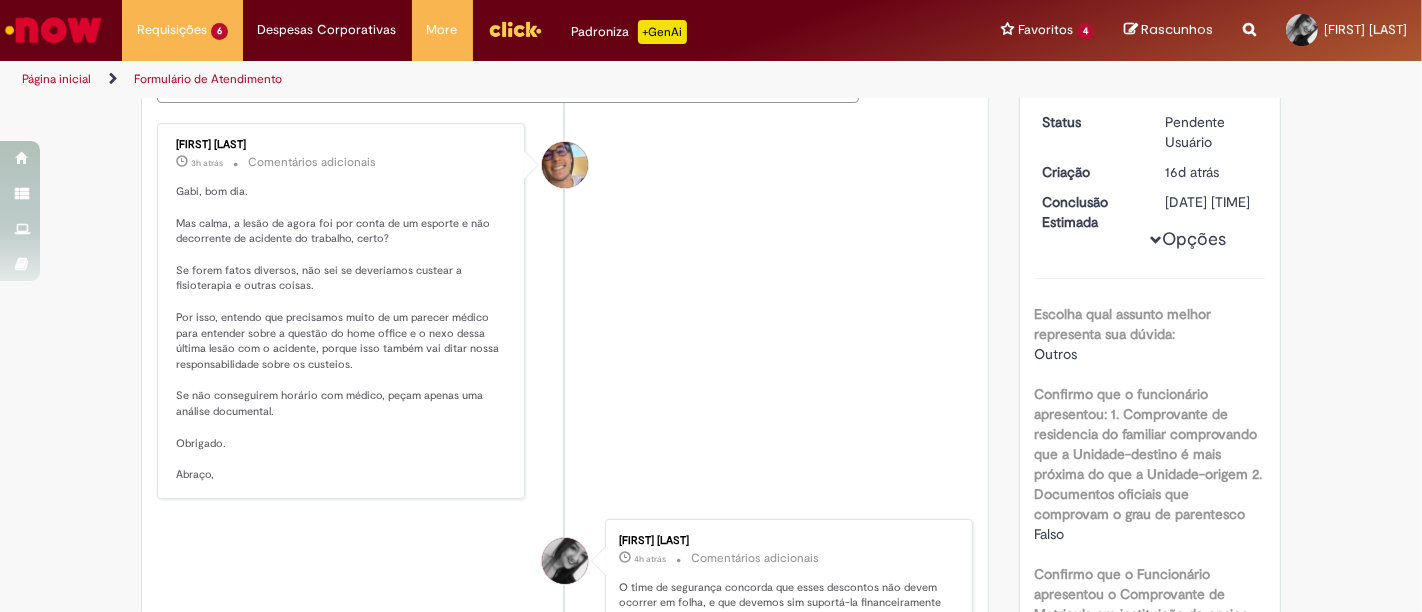 paste on "**********" 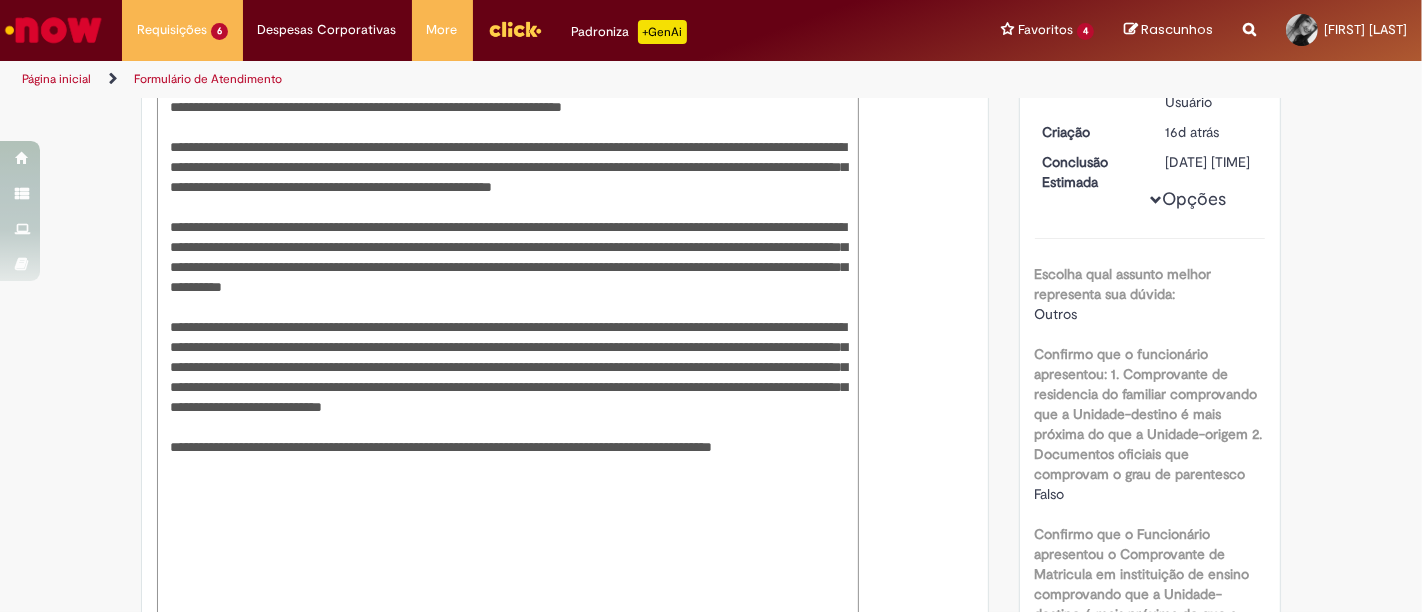 scroll, scrollTop: 0, scrollLeft: 0, axis: both 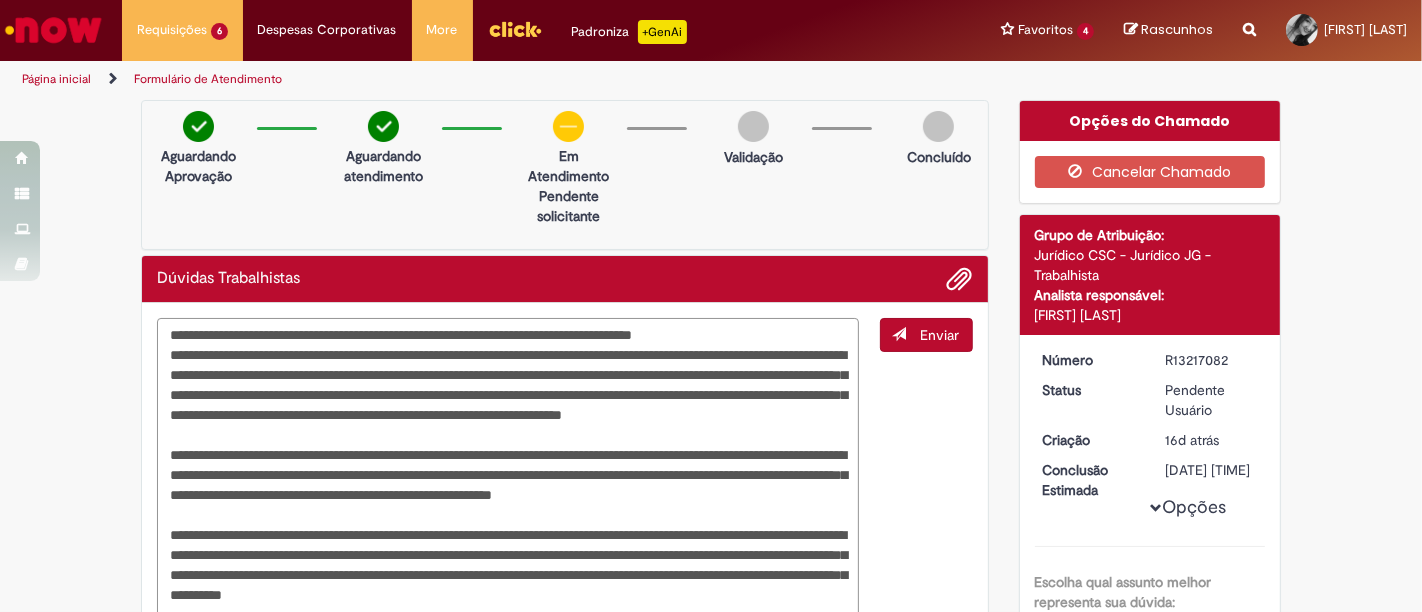 click at bounding box center [508, 624] 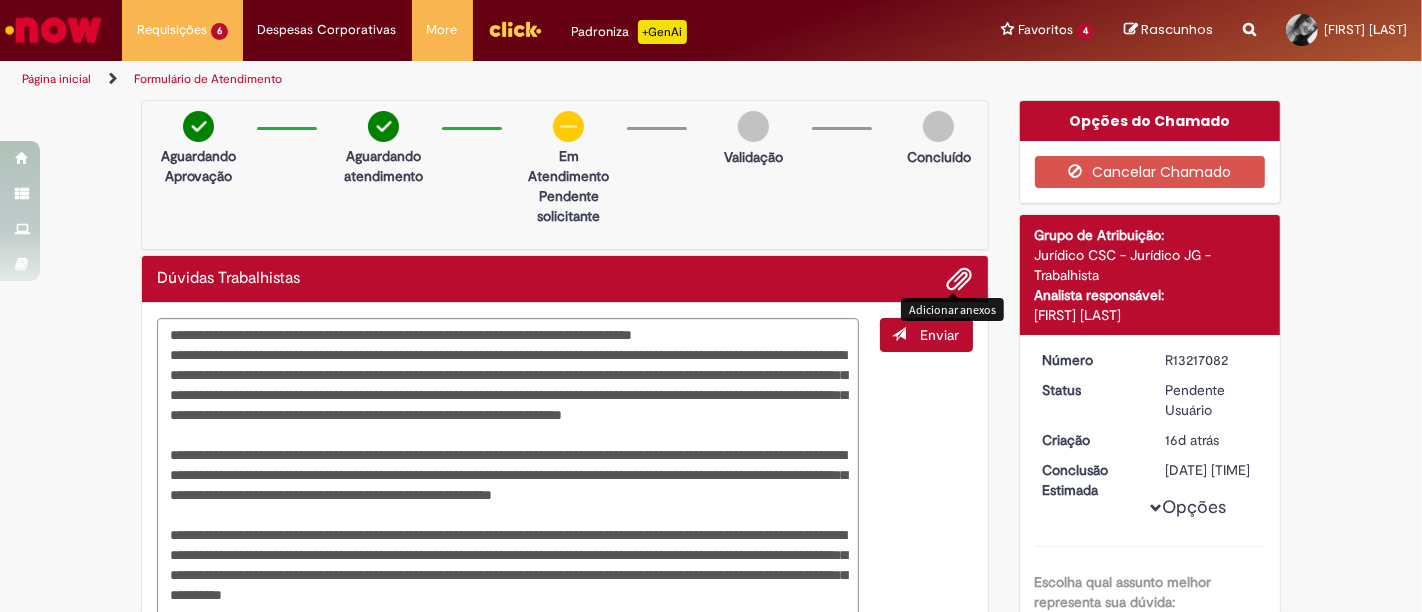 type 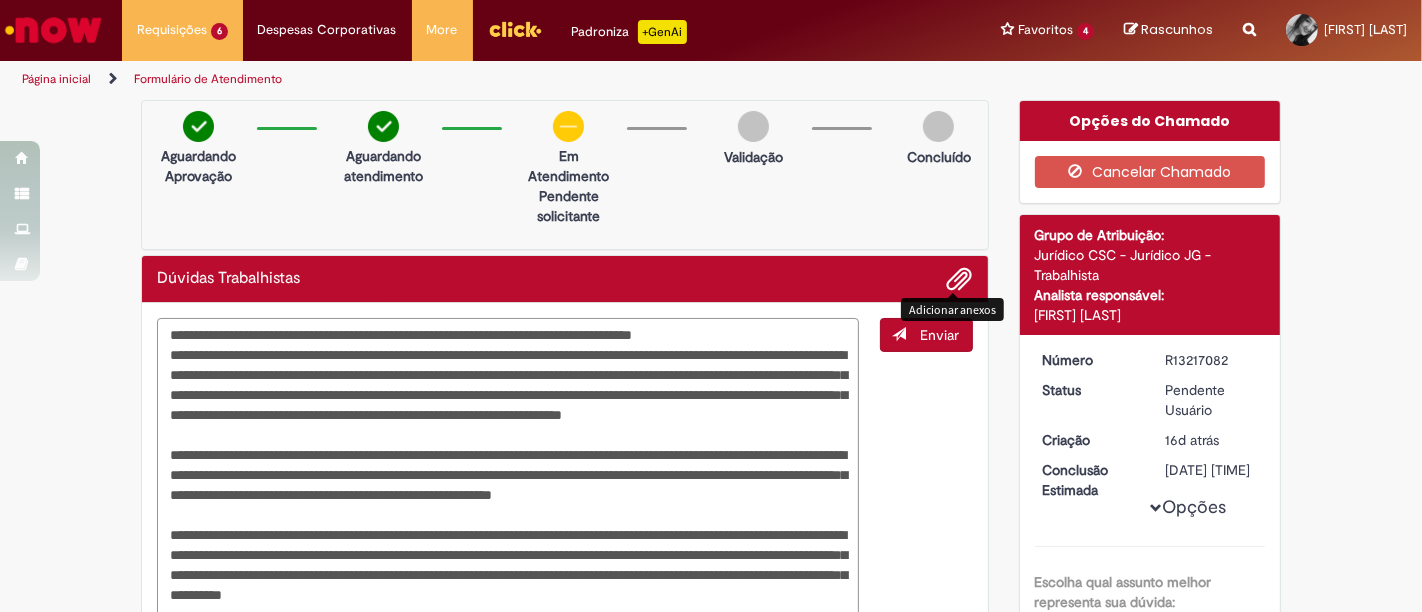 click at bounding box center (508, 624) 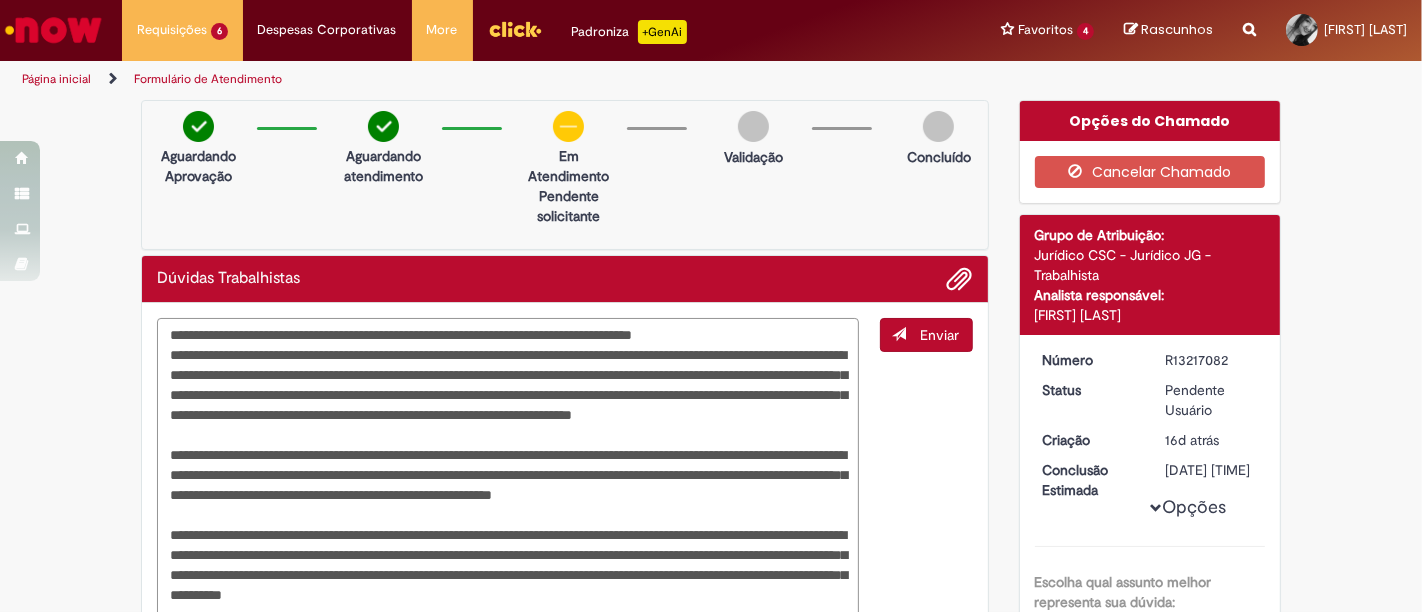 drag, startPoint x: 417, startPoint y: 373, endPoint x: 671, endPoint y: 373, distance: 254 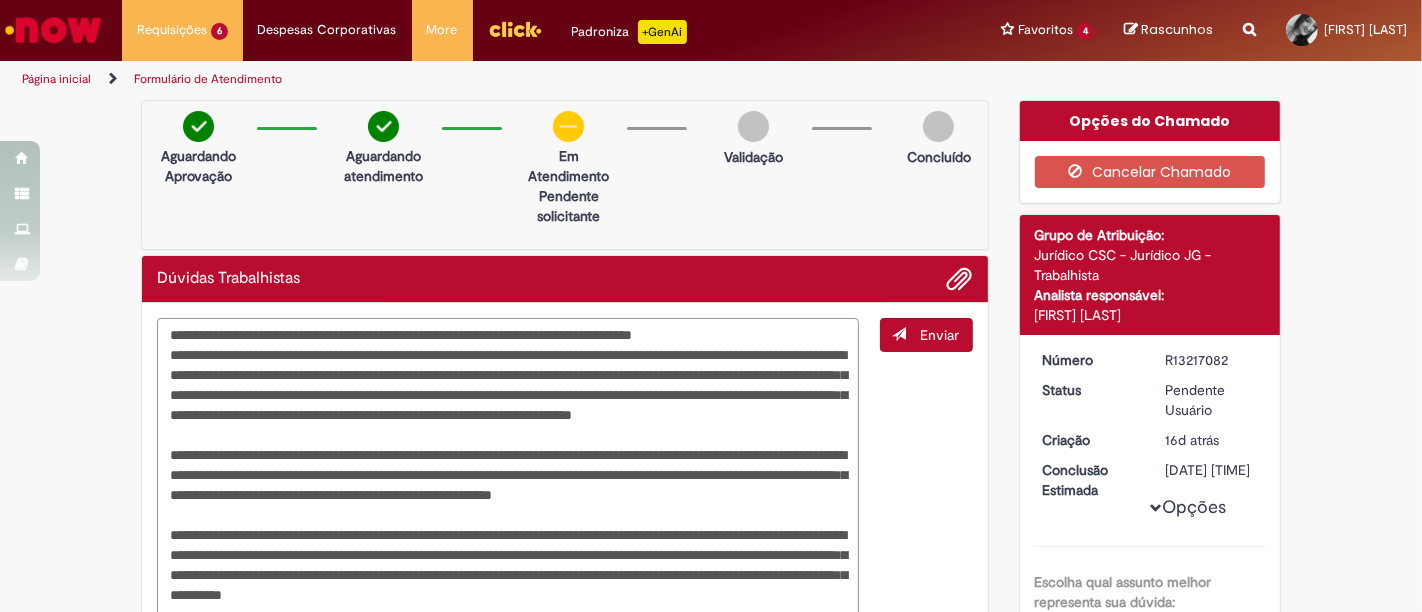 click at bounding box center [508, 624] 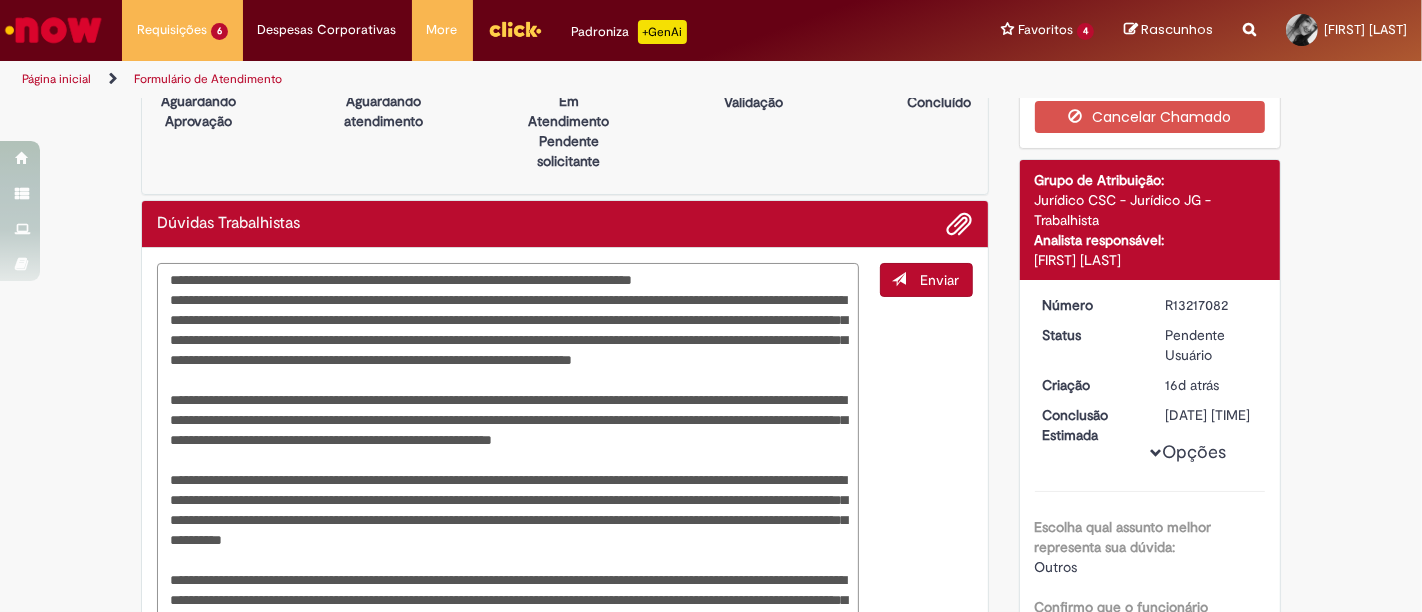 drag, startPoint x: 164, startPoint y: 327, endPoint x: 345, endPoint y: 351, distance: 182.58423 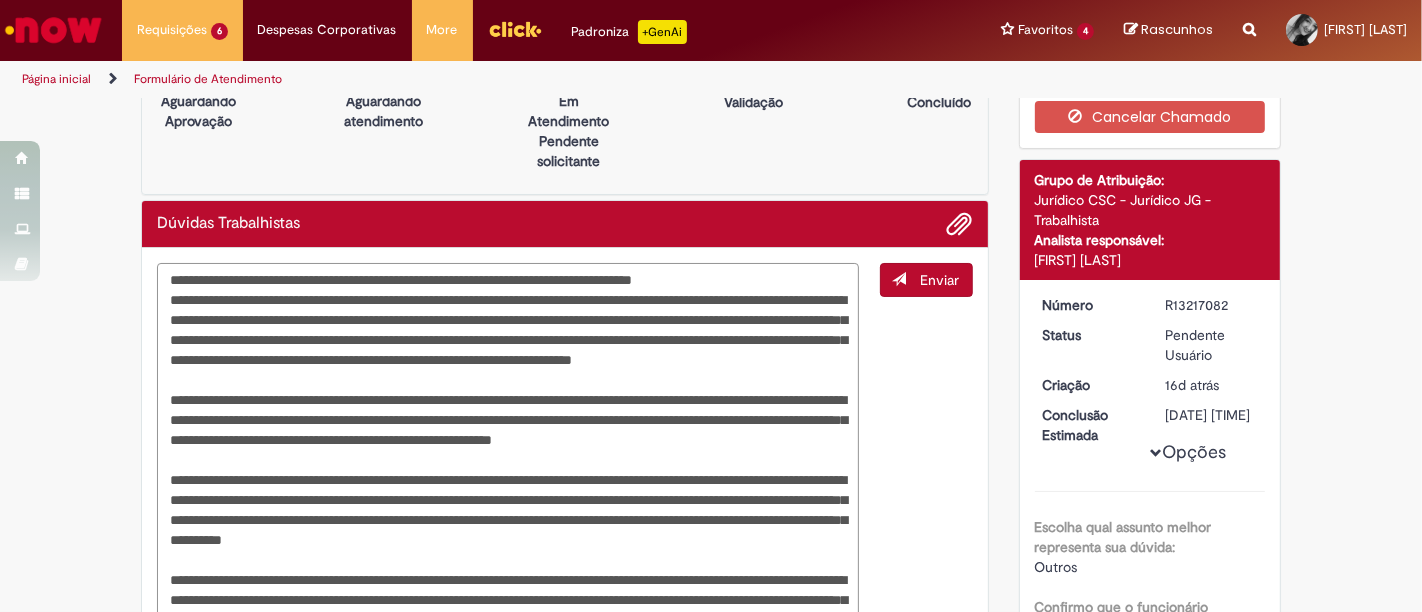click at bounding box center [508, 569] 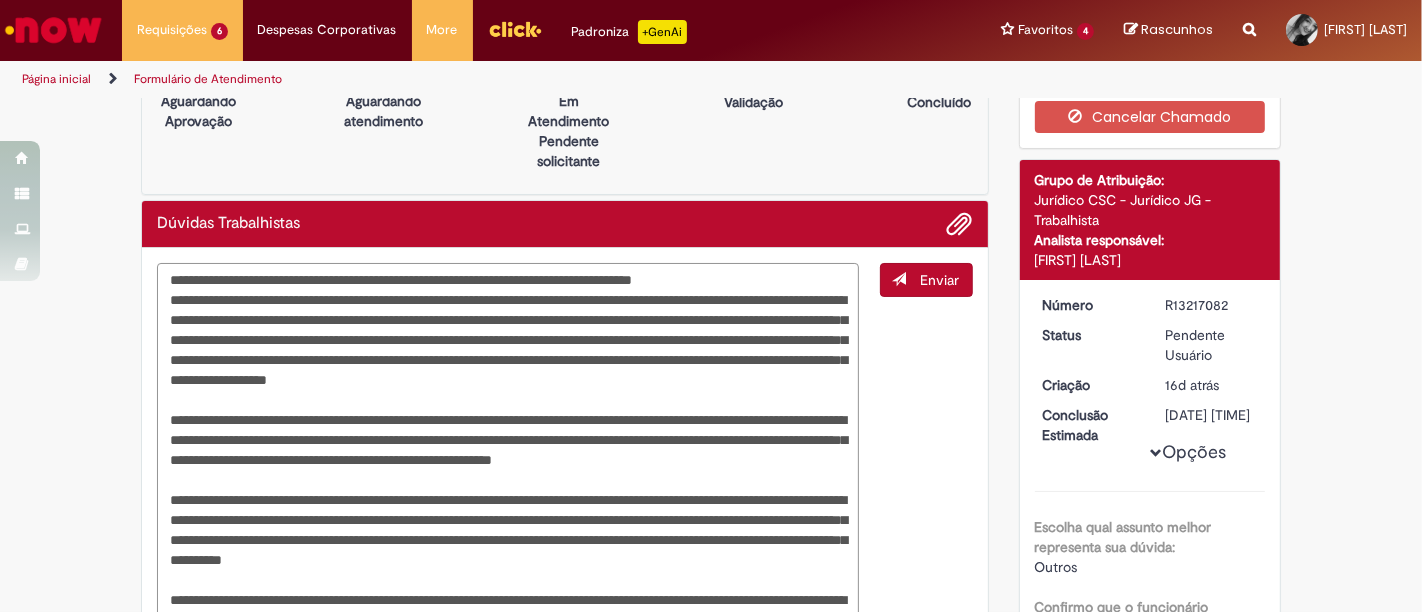 click at bounding box center [508, 579] 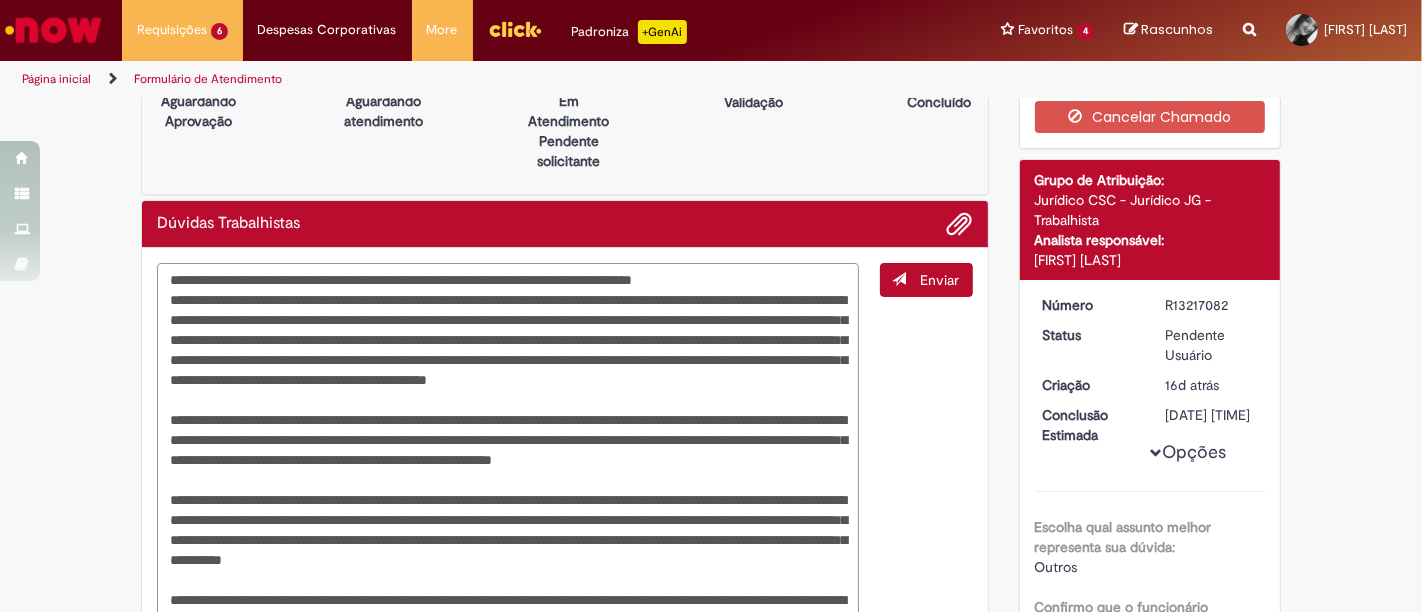 click at bounding box center (508, 579) 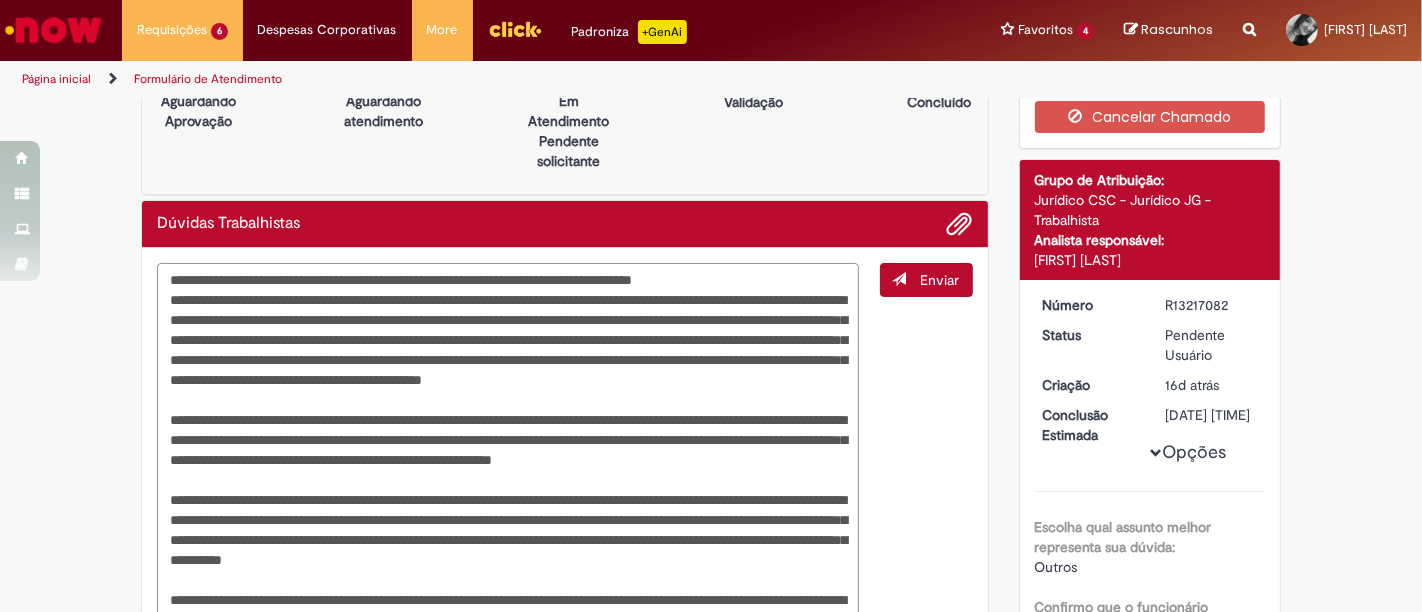 drag, startPoint x: 771, startPoint y: 314, endPoint x: 710, endPoint y: 314, distance: 61 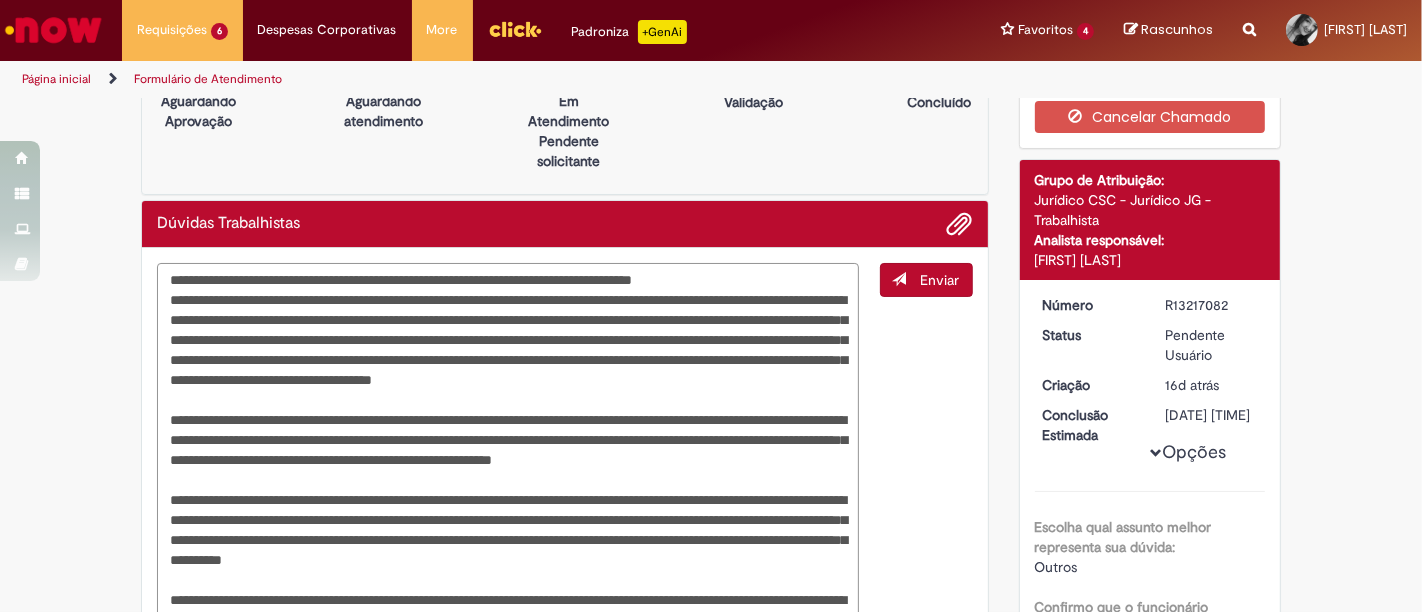 click at bounding box center [508, 579] 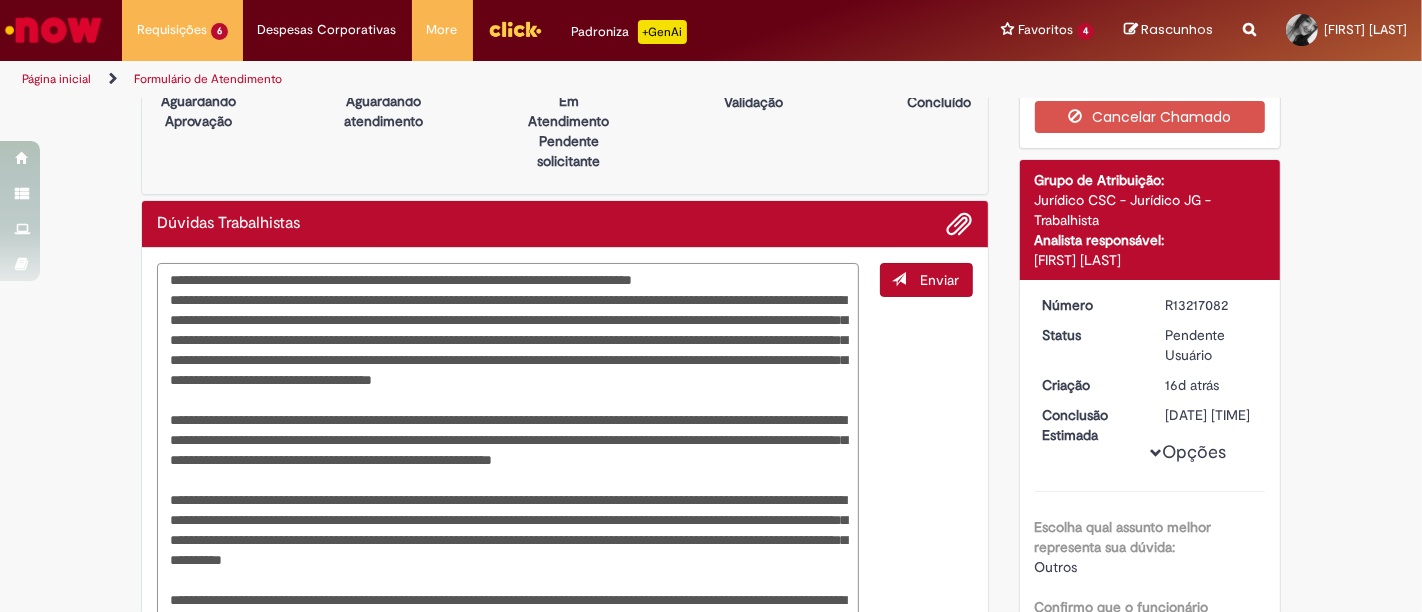 drag, startPoint x: 360, startPoint y: 340, endPoint x: 642, endPoint y: 326, distance: 282.3473 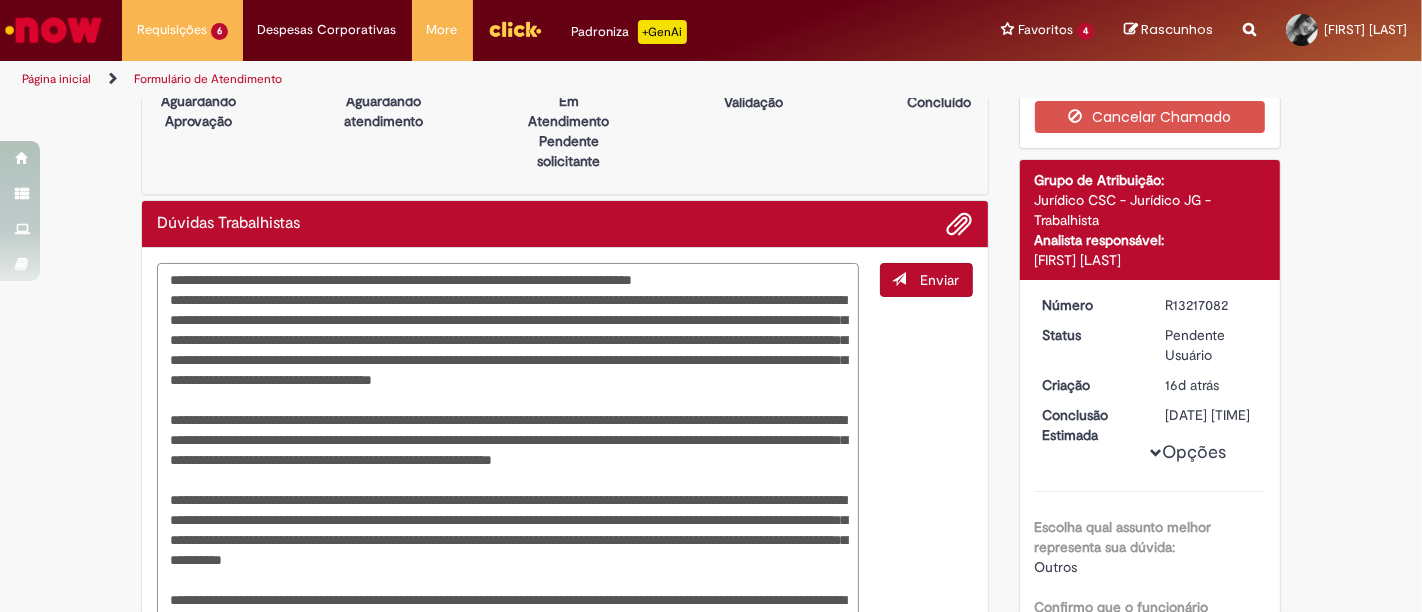 drag, startPoint x: 745, startPoint y: 387, endPoint x: 759, endPoint y: 358, distance: 32.202484 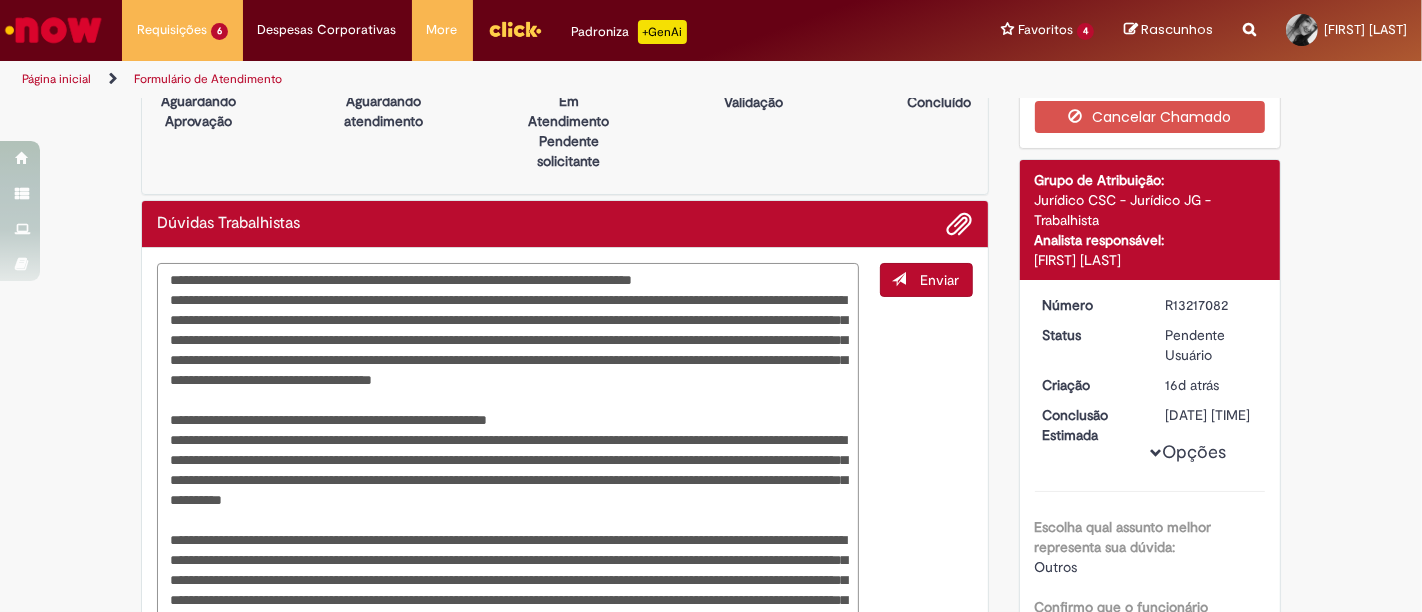 drag, startPoint x: 250, startPoint y: 457, endPoint x: 184, endPoint y: 457, distance: 66 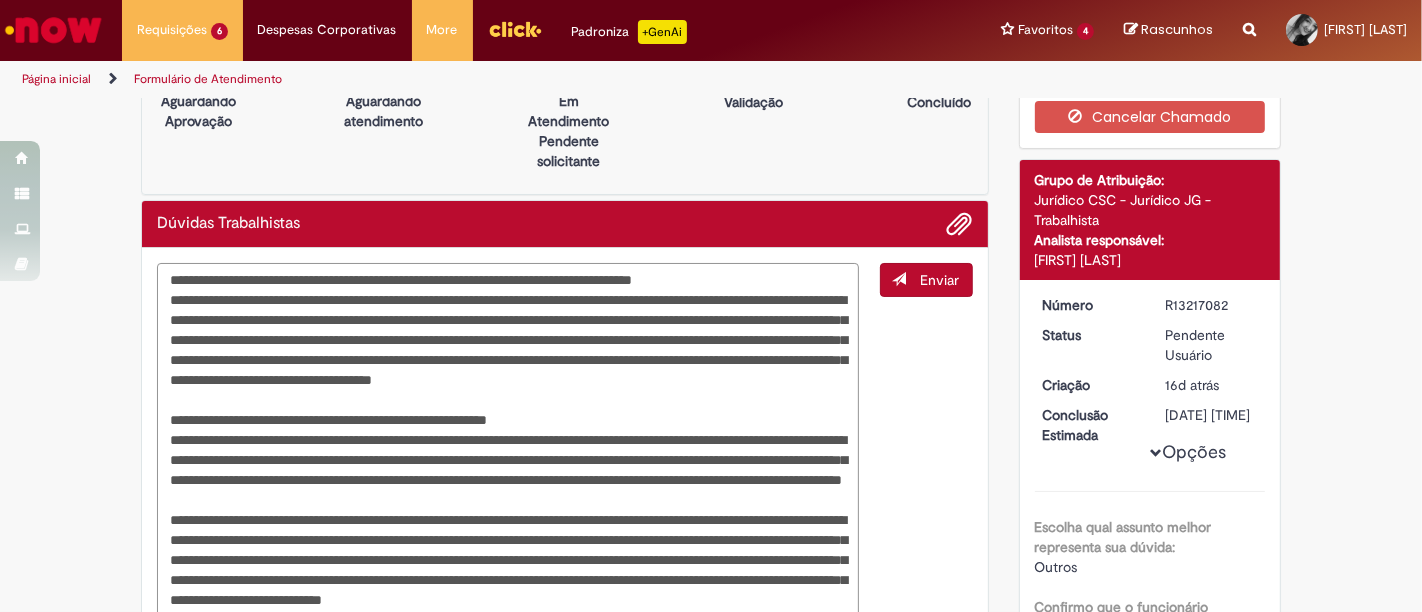 click at bounding box center [508, 529] 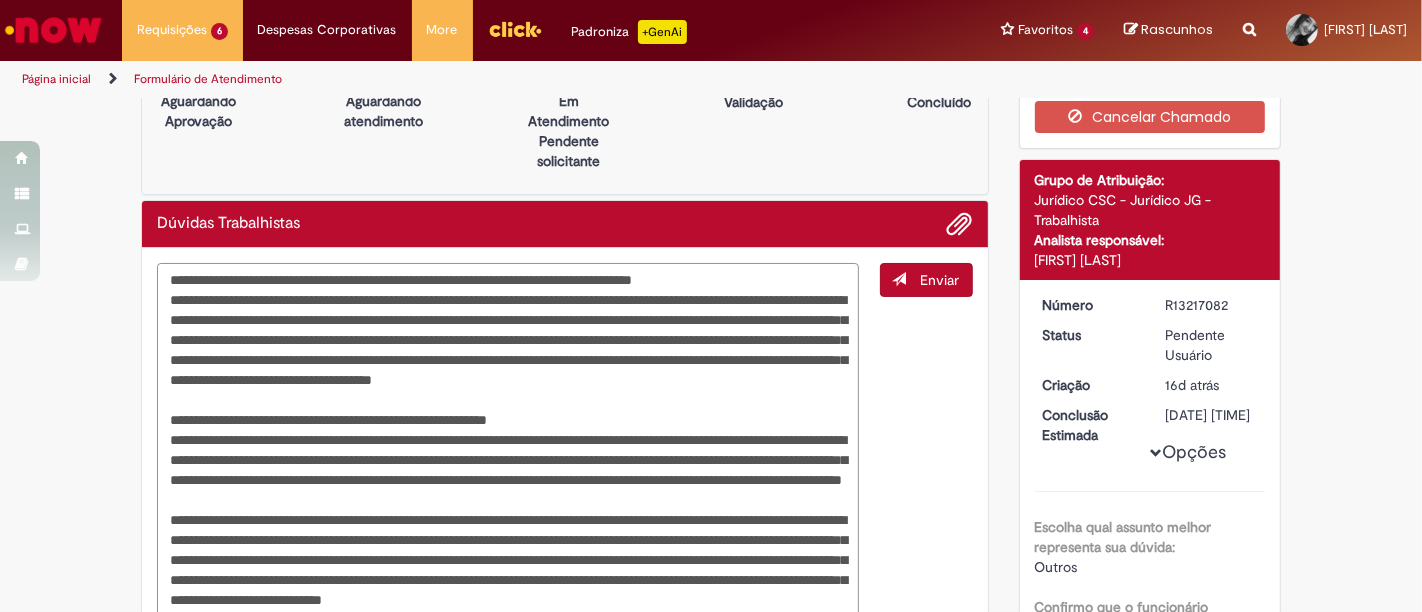 click at bounding box center [508, 529] 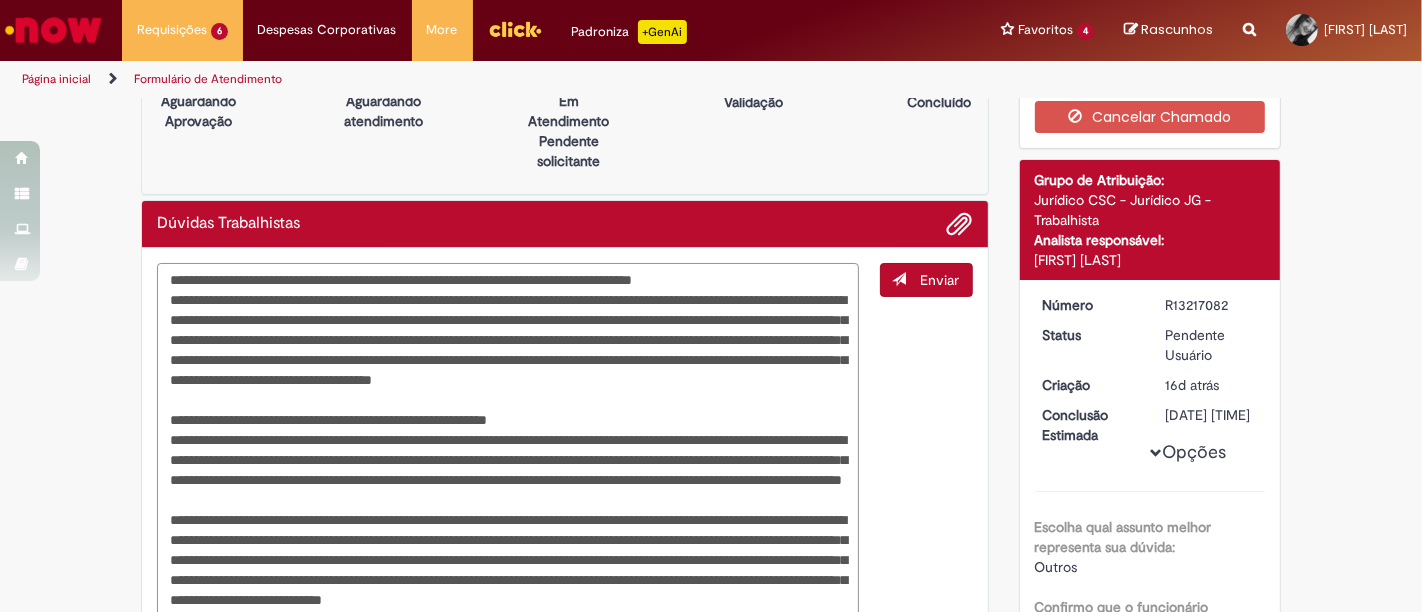 drag, startPoint x: 345, startPoint y: 475, endPoint x: 437, endPoint y: 475, distance: 92 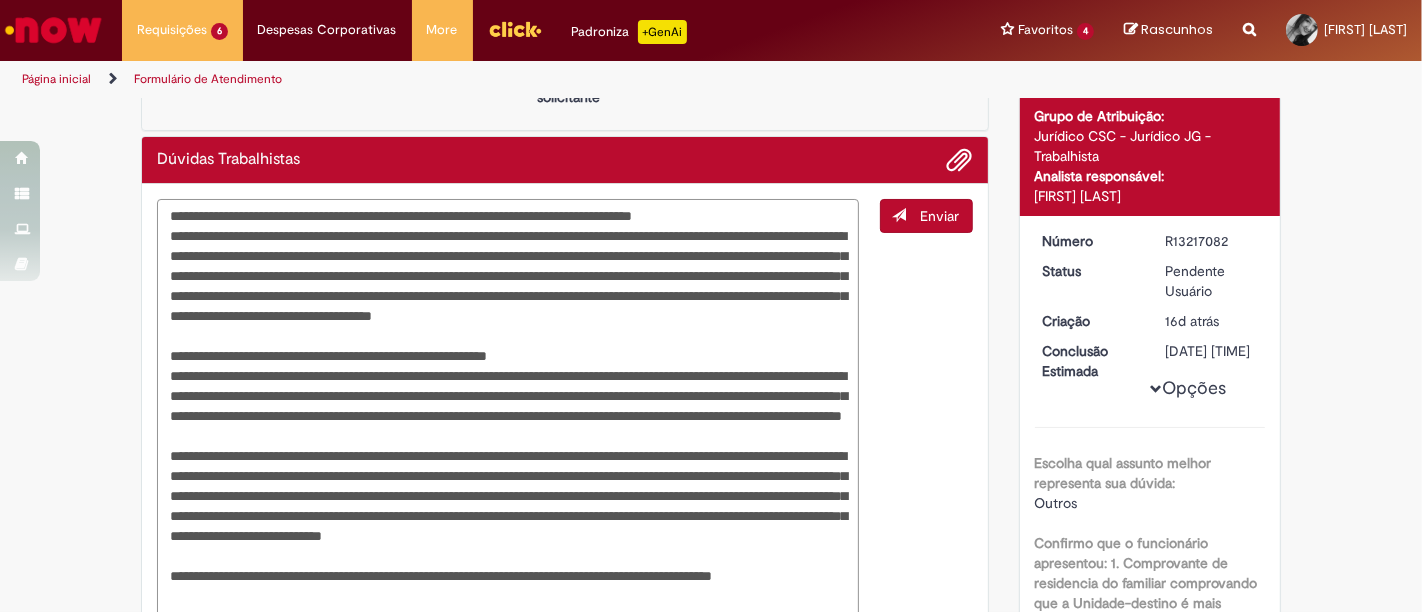 scroll, scrollTop: 166, scrollLeft: 0, axis: vertical 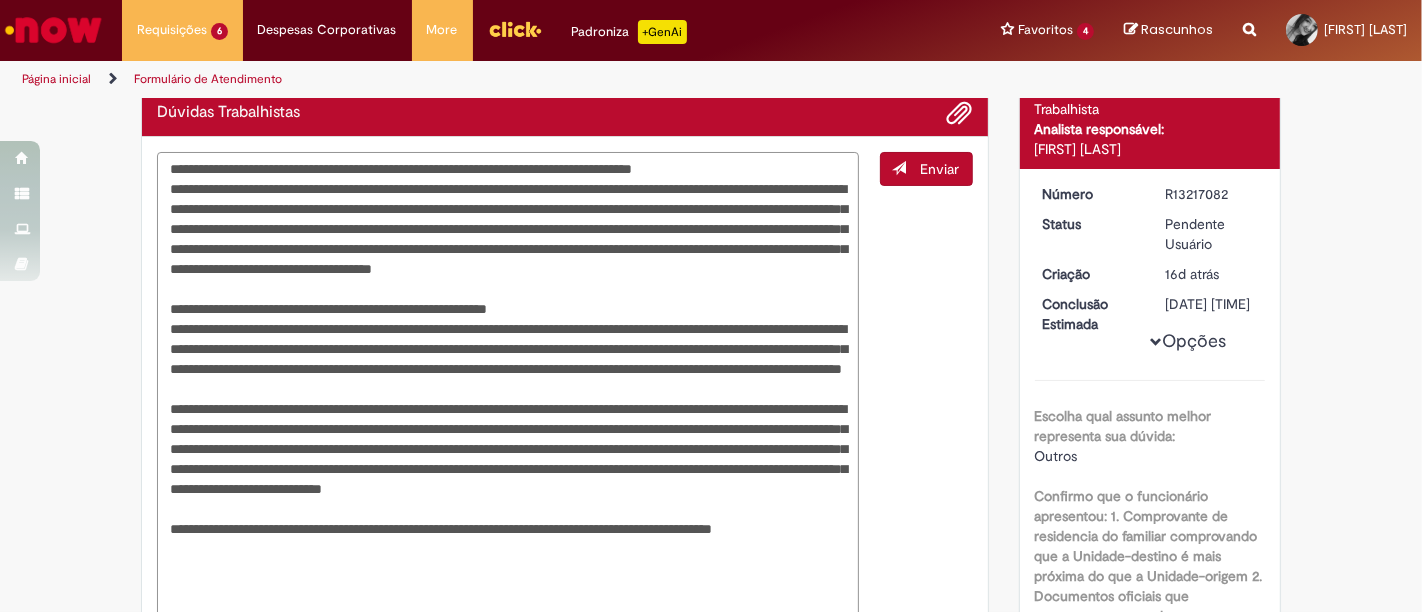 click at bounding box center (508, 418) 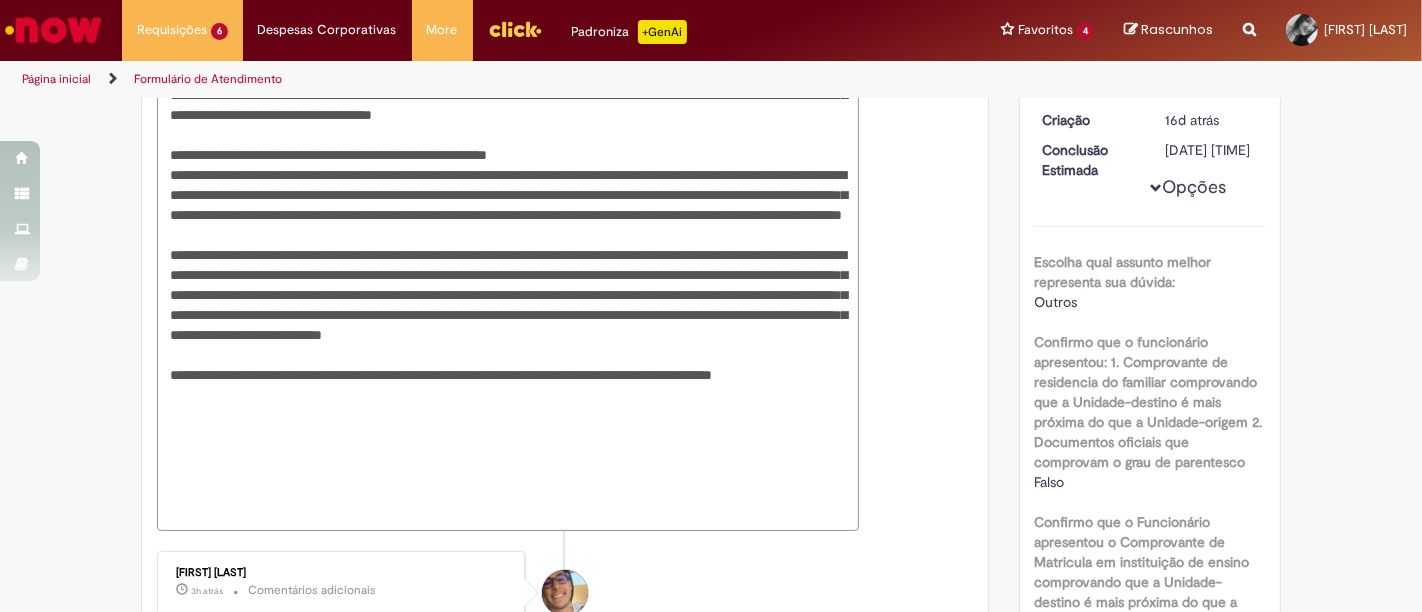 scroll, scrollTop: 313, scrollLeft: 0, axis: vertical 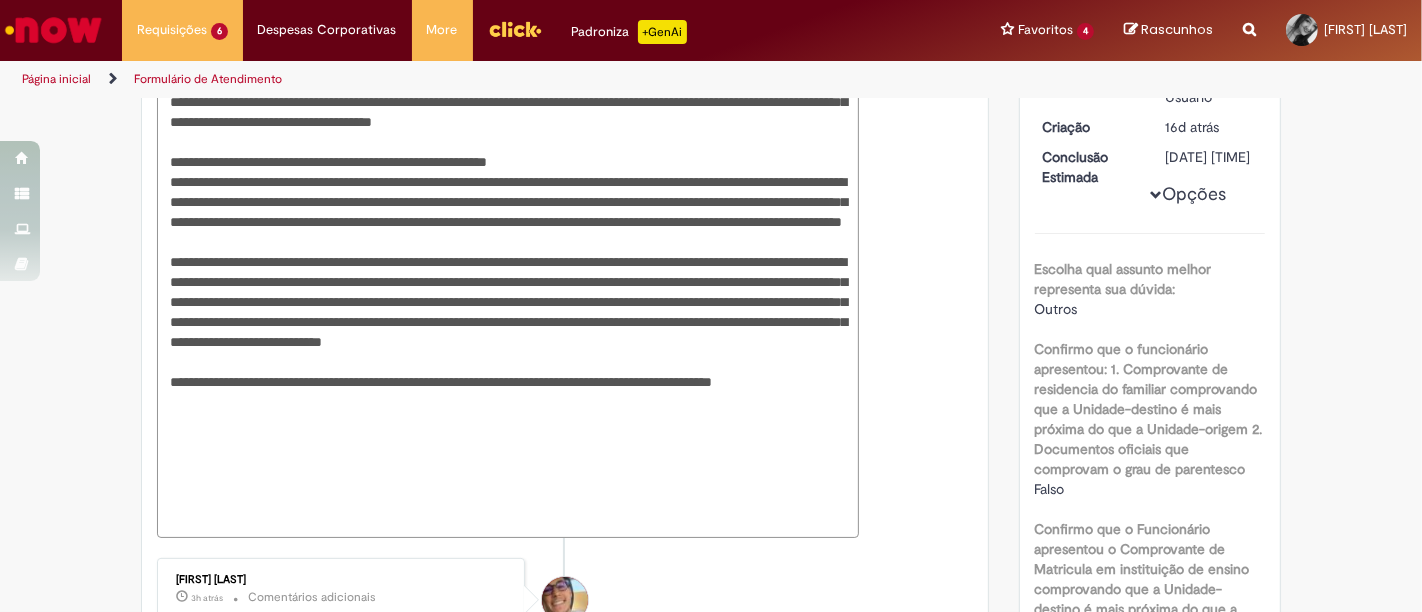drag, startPoint x: 160, startPoint y: 169, endPoint x: 762, endPoint y: 478, distance: 676.672 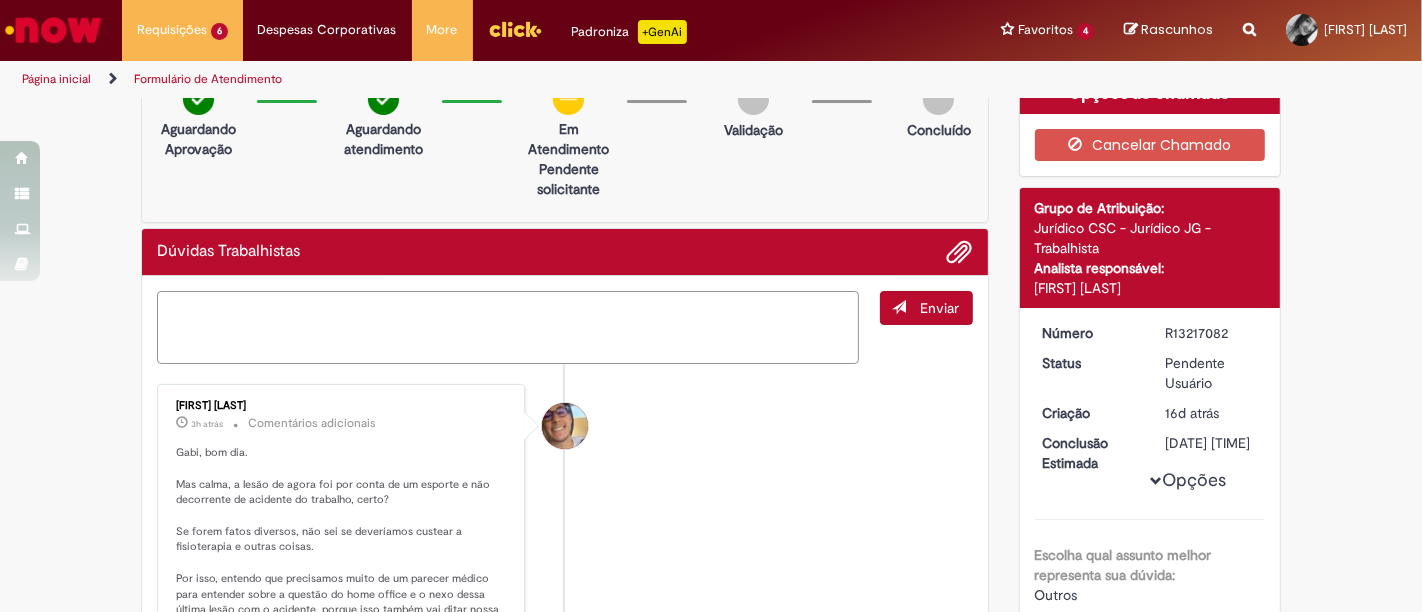scroll, scrollTop: 0, scrollLeft: 0, axis: both 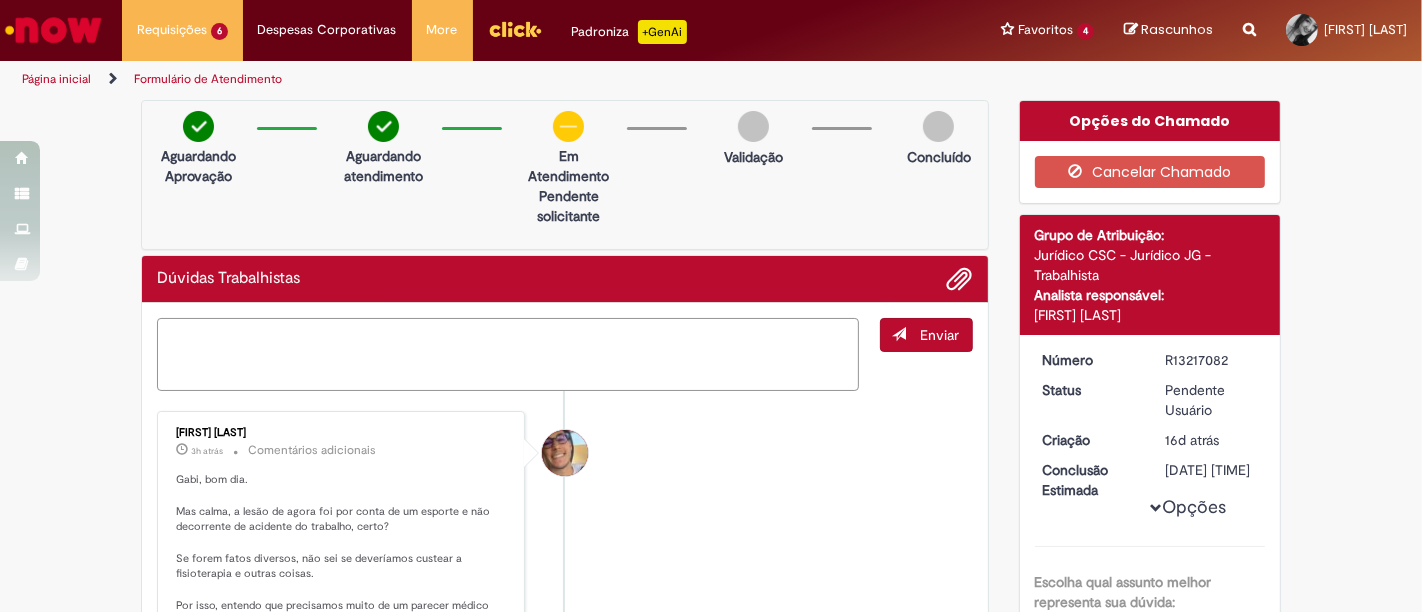 type 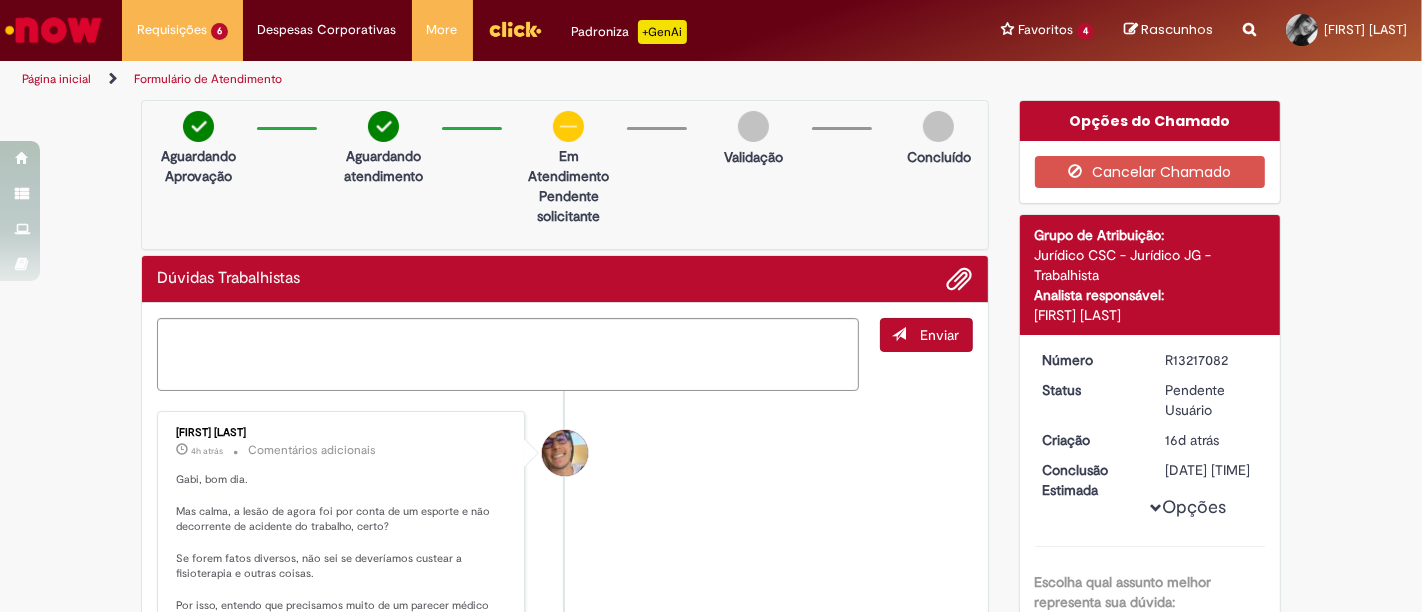 click on "R13217082" at bounding box center (1211, 360) 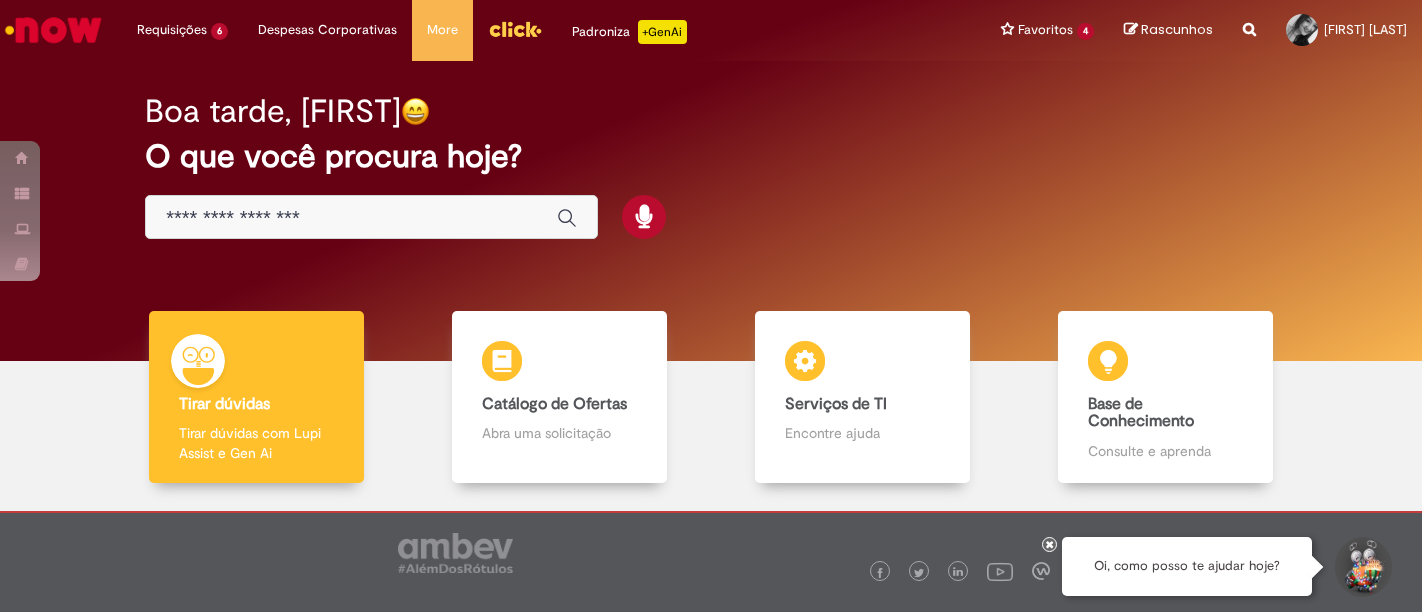 scroll, scrollTop: 0, scrollLeft: 0, axis: both 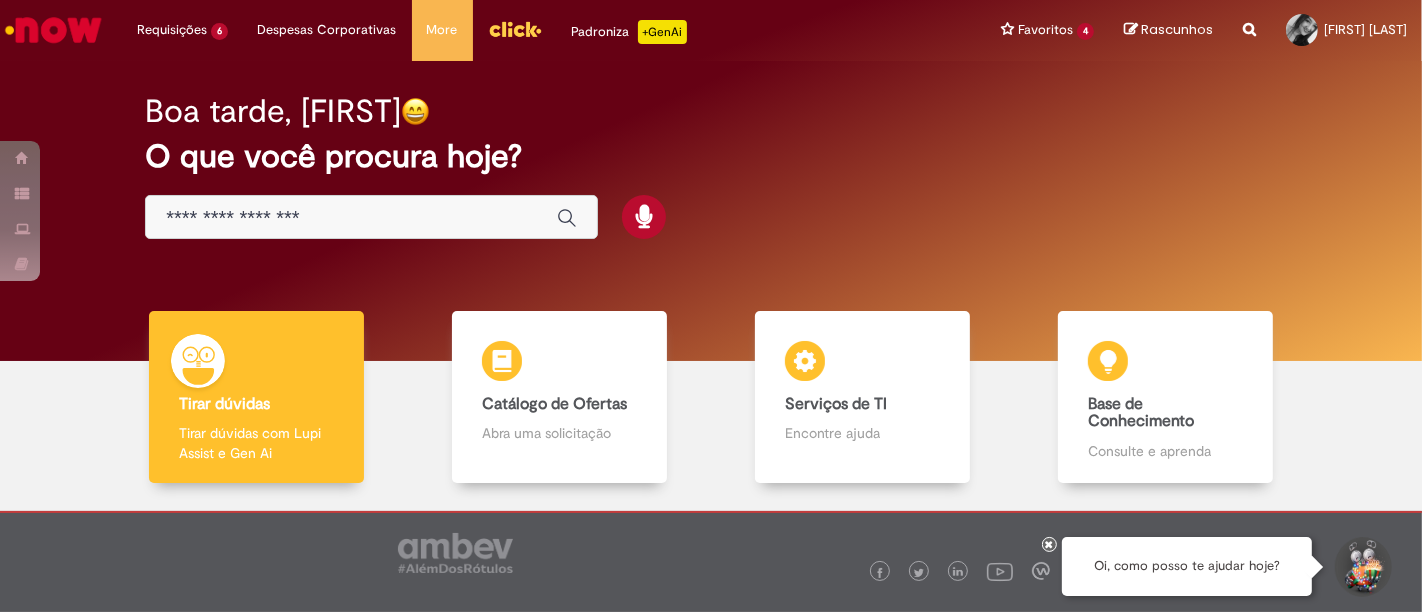 click at bounding box center (351, 218) 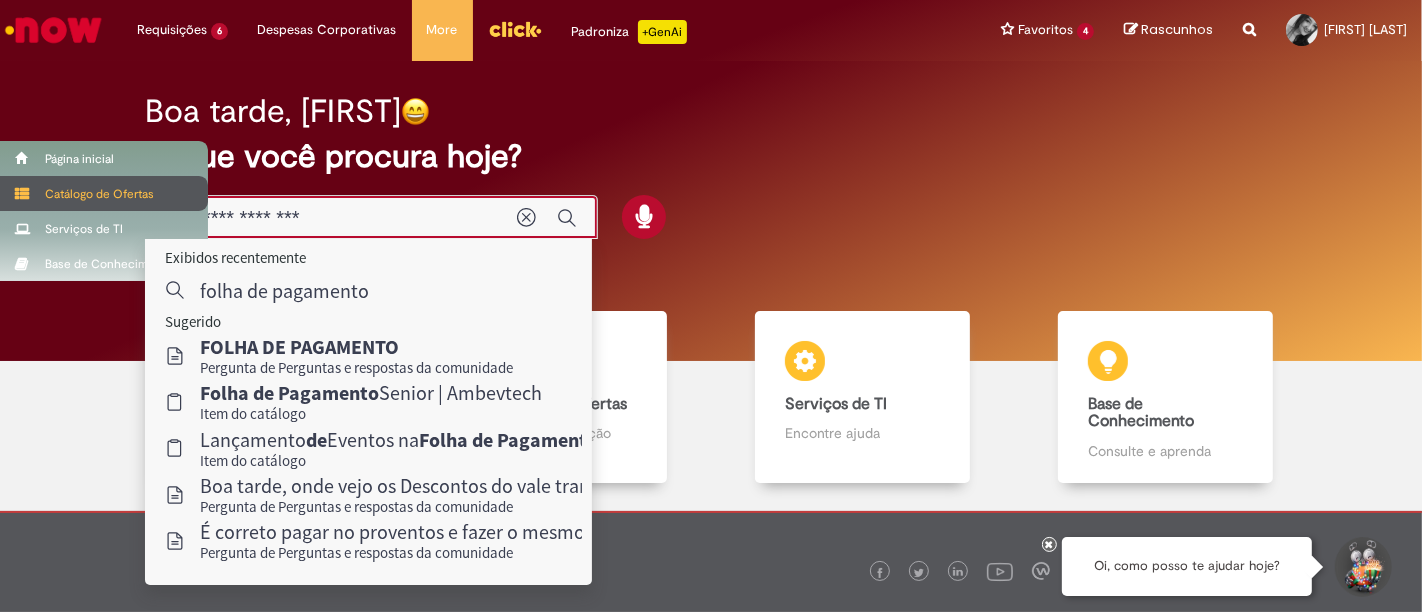 drag, startPoint x: 393, startPoint y: 220, endPoint x: 0, endPoint y: 187, distance: 394.38306 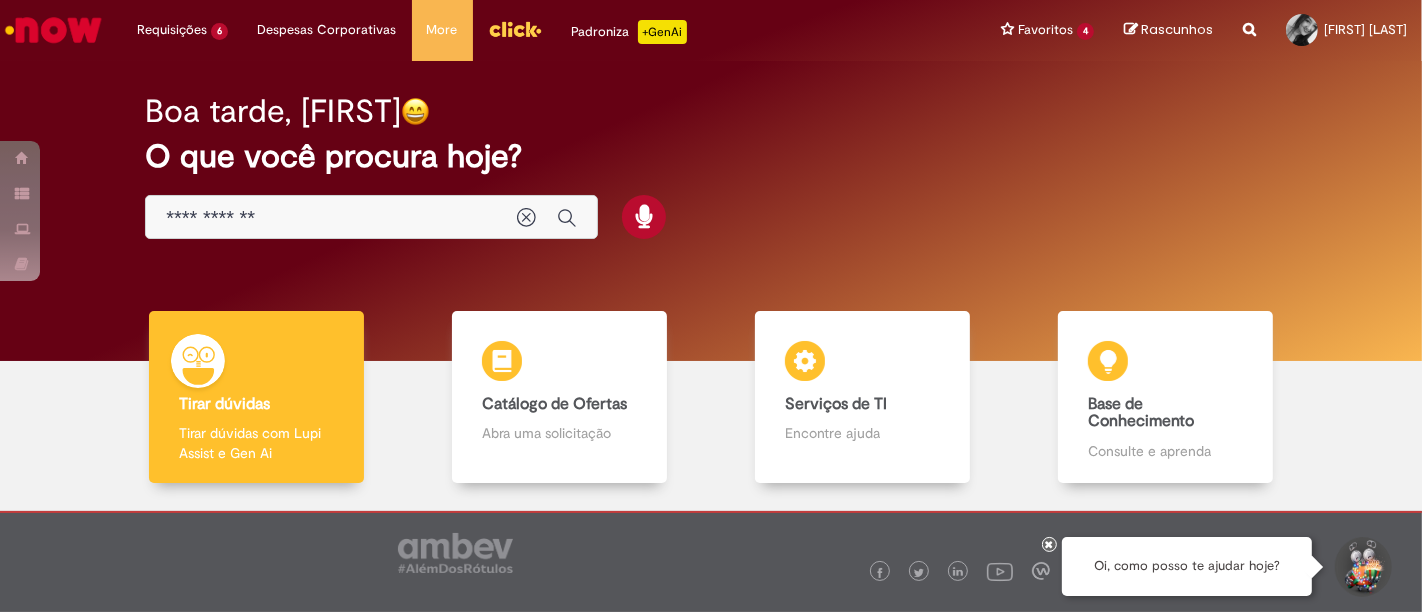 click on "**********" at bounding box center [331, 218] 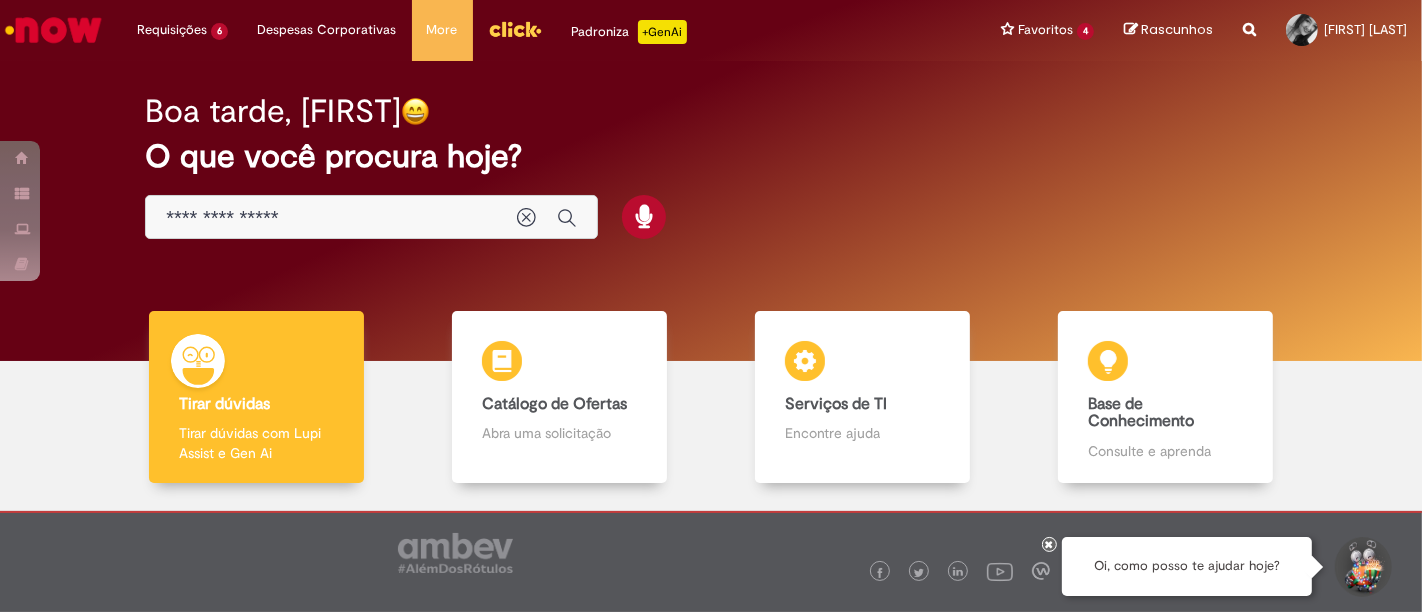 type on "**********" 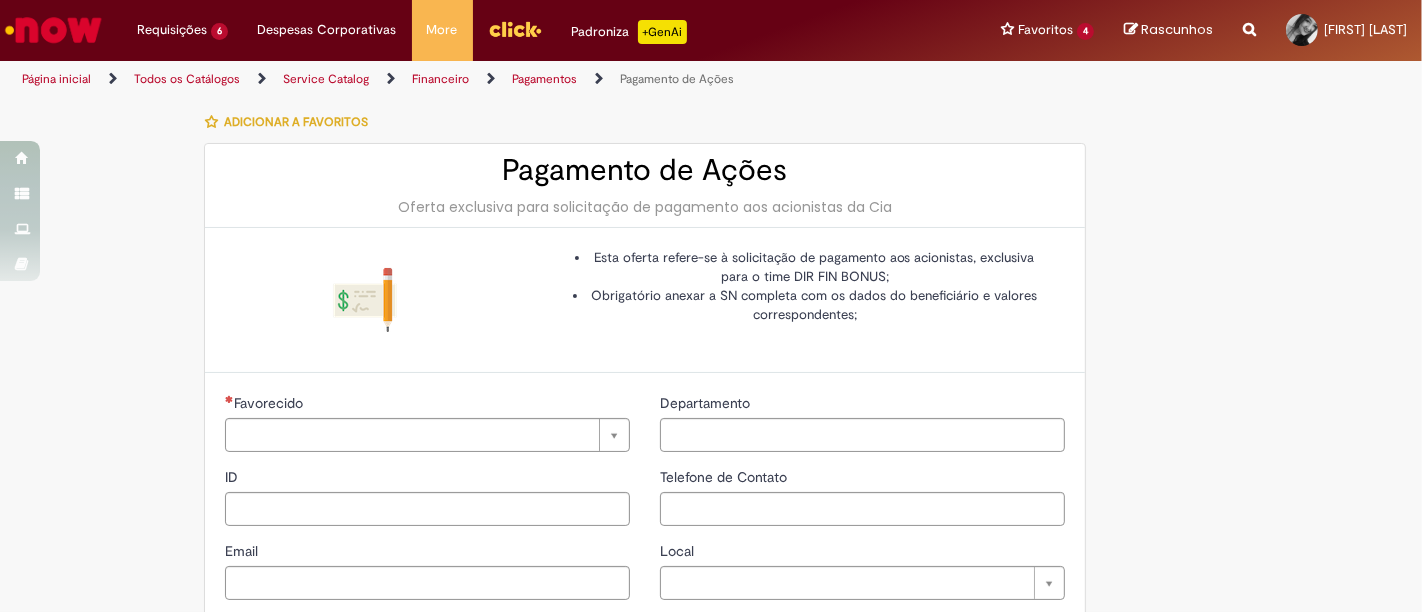 type on "********" 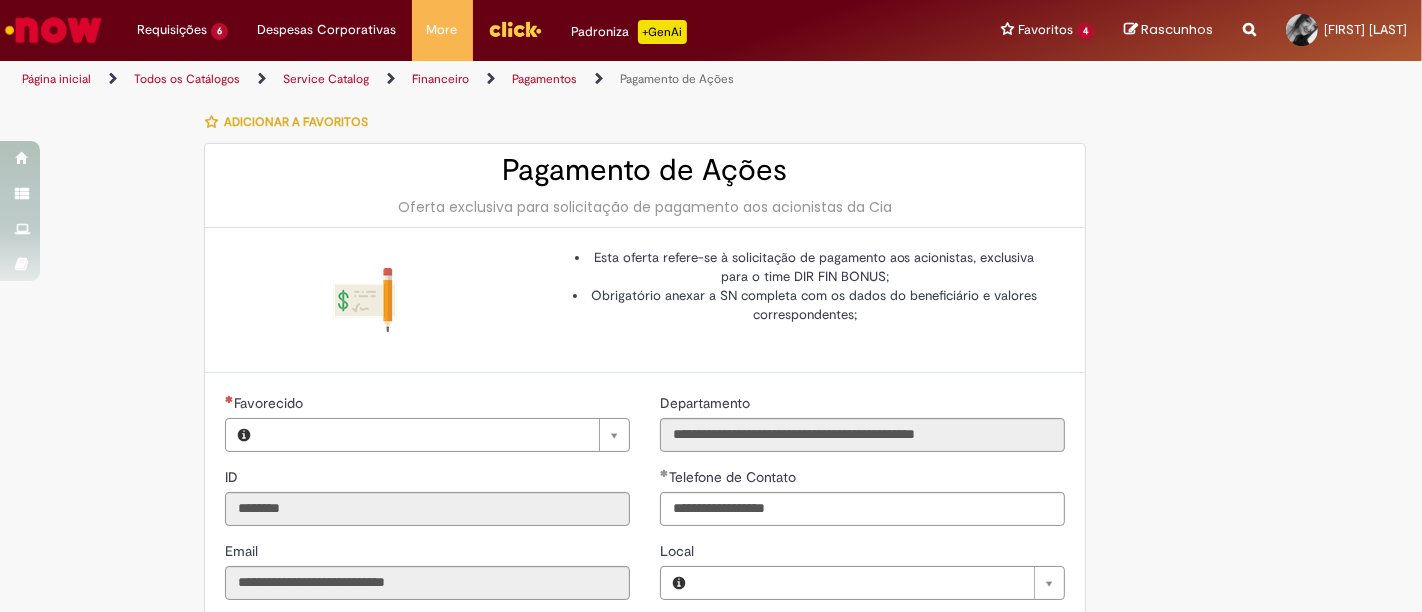 type on "**********" 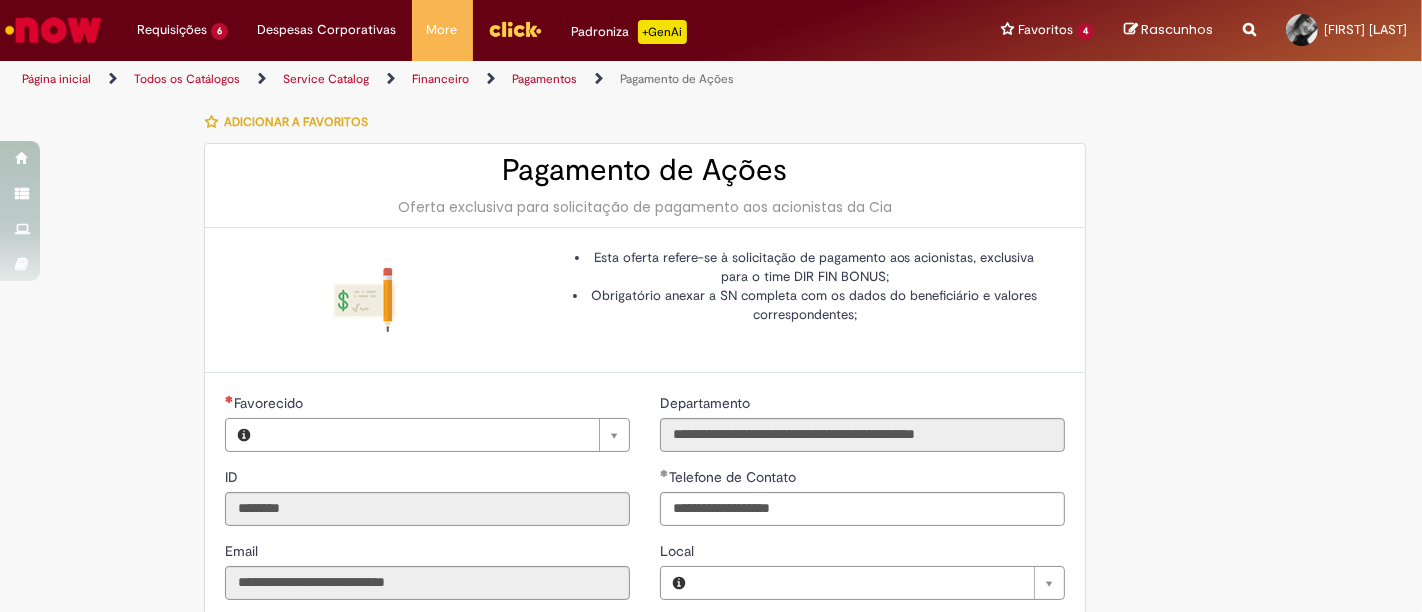 type on "**********" 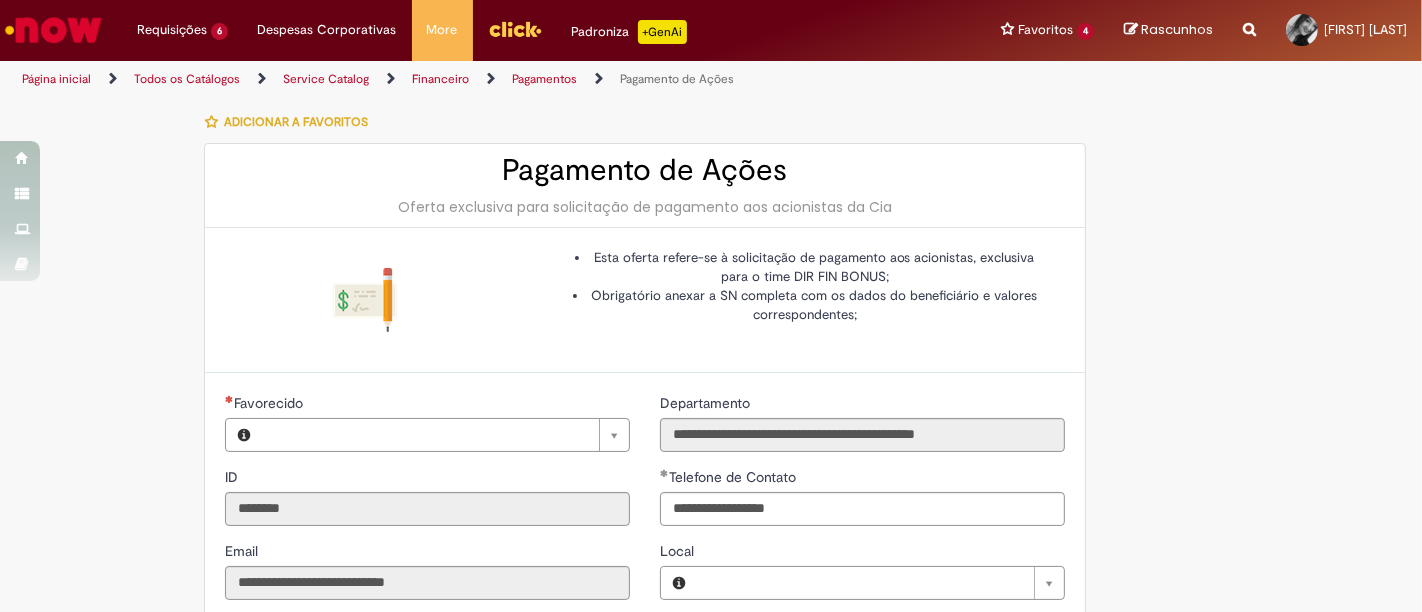 type on "**********" 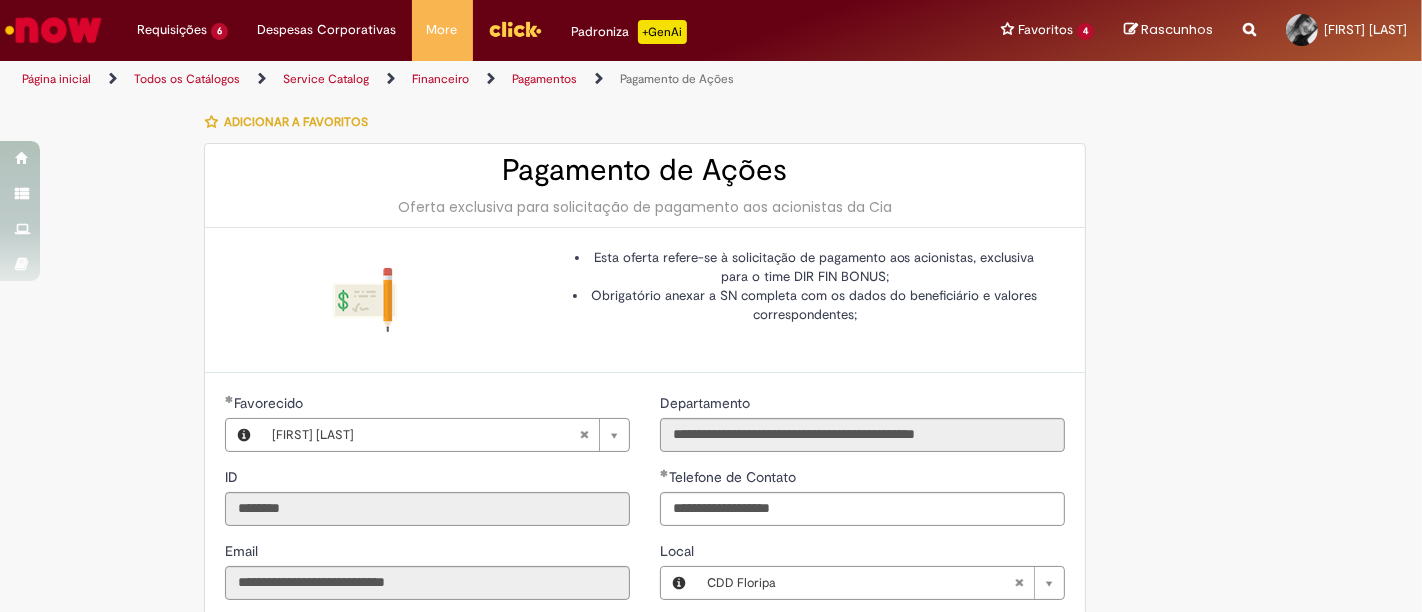 click on "Reportar problema
Artigos
Não encontrou base de conhecimento
Catálogo
Não foram encontradas ofertas
Comunidade
Nenhum resultado encontrado na comunidade" at bounding box center [1249, 30] 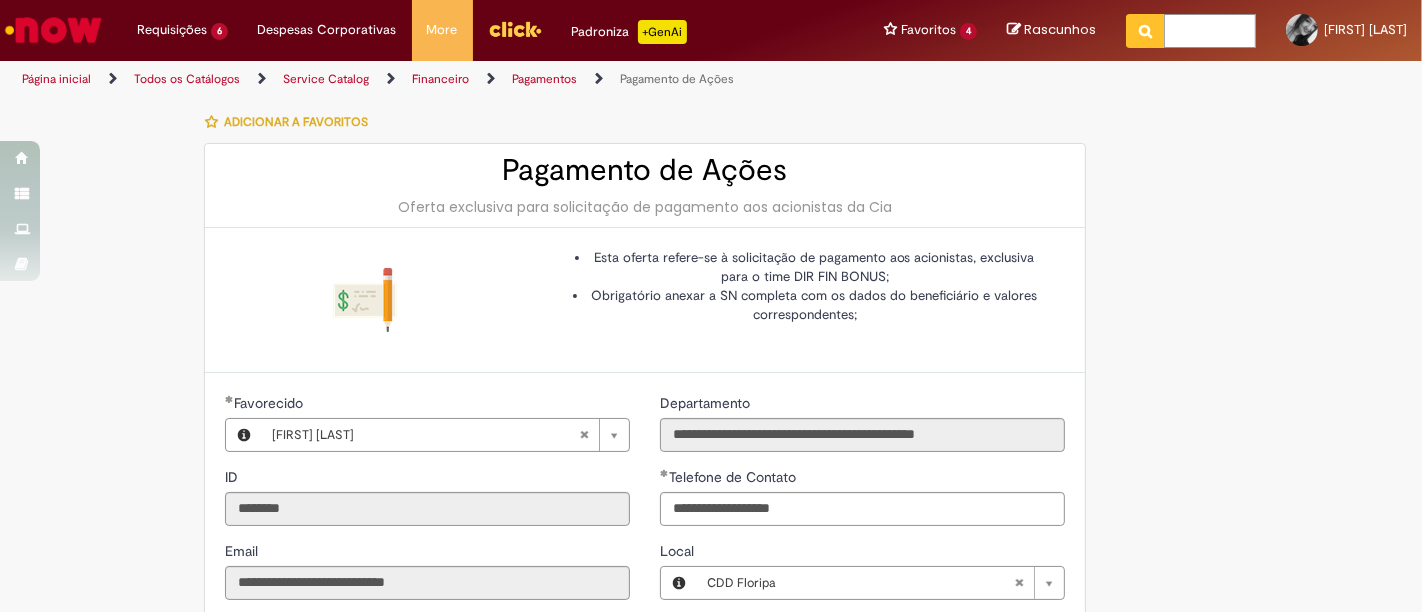 click at bounding box center [1210, 31] 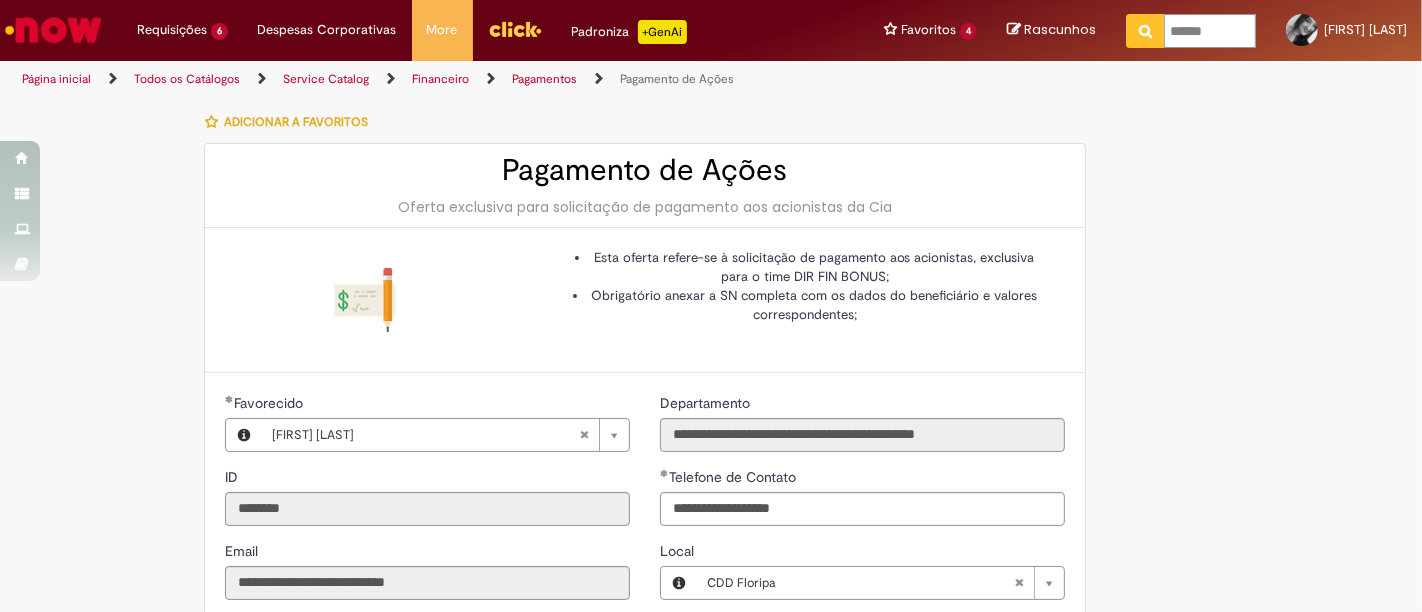 type on "*******" 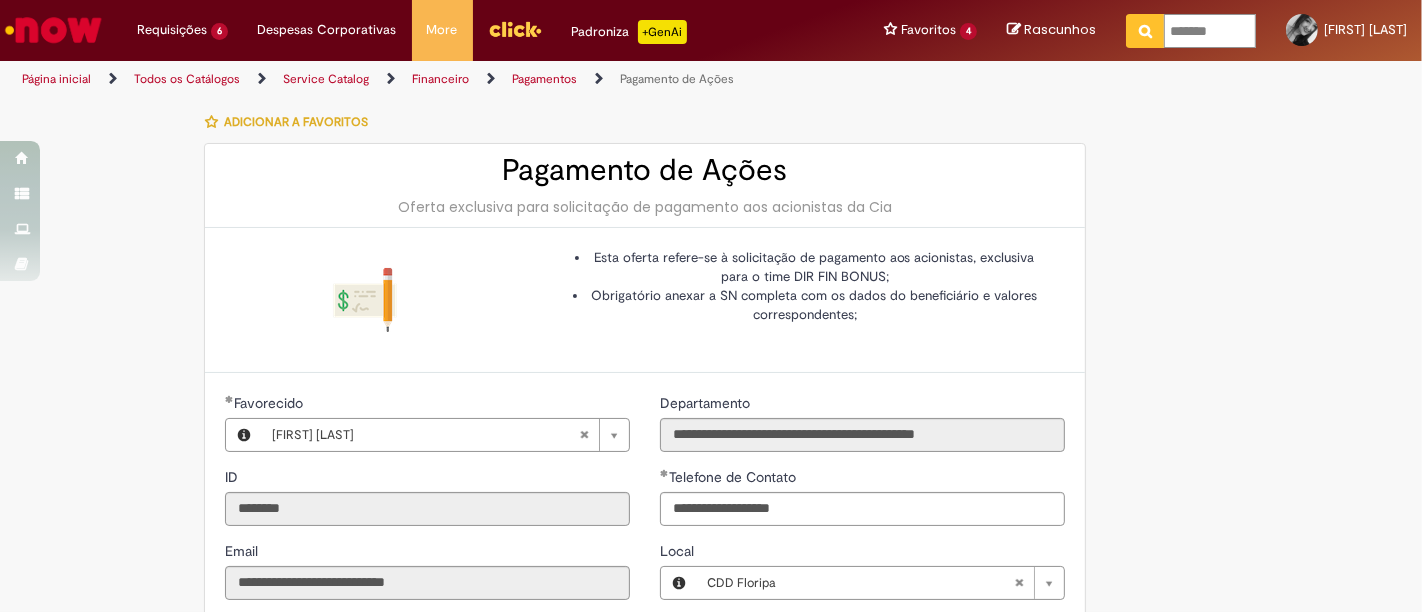 click at bounding box center (1145, 31) 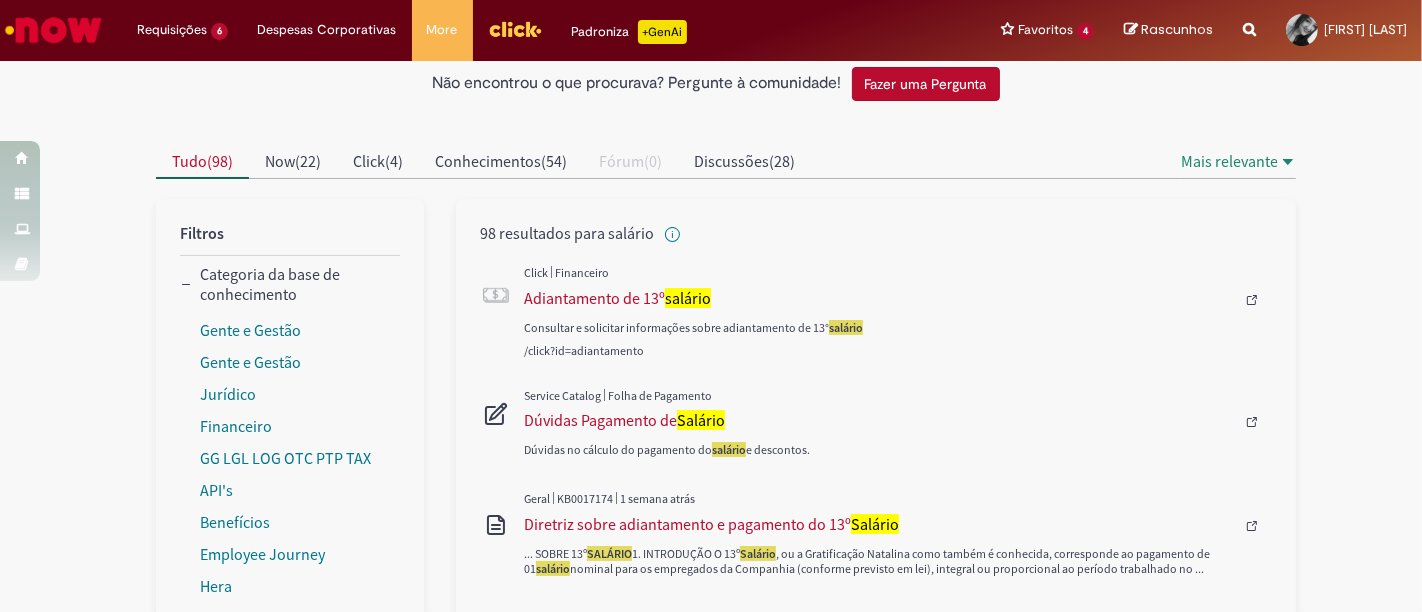 scroll, scrollTop: 222, scrollLeft: 0, axis: vertical 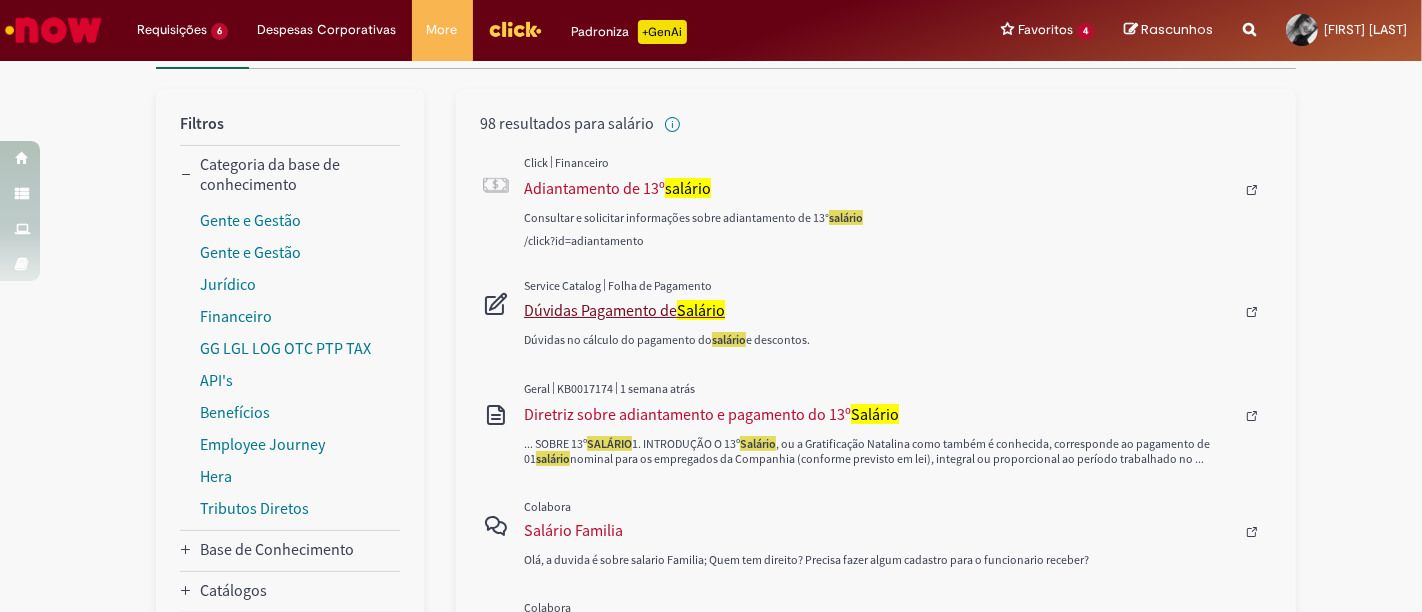 click on "Dúvidas Pagamento de  Salário" at bounding box center (879, 310) 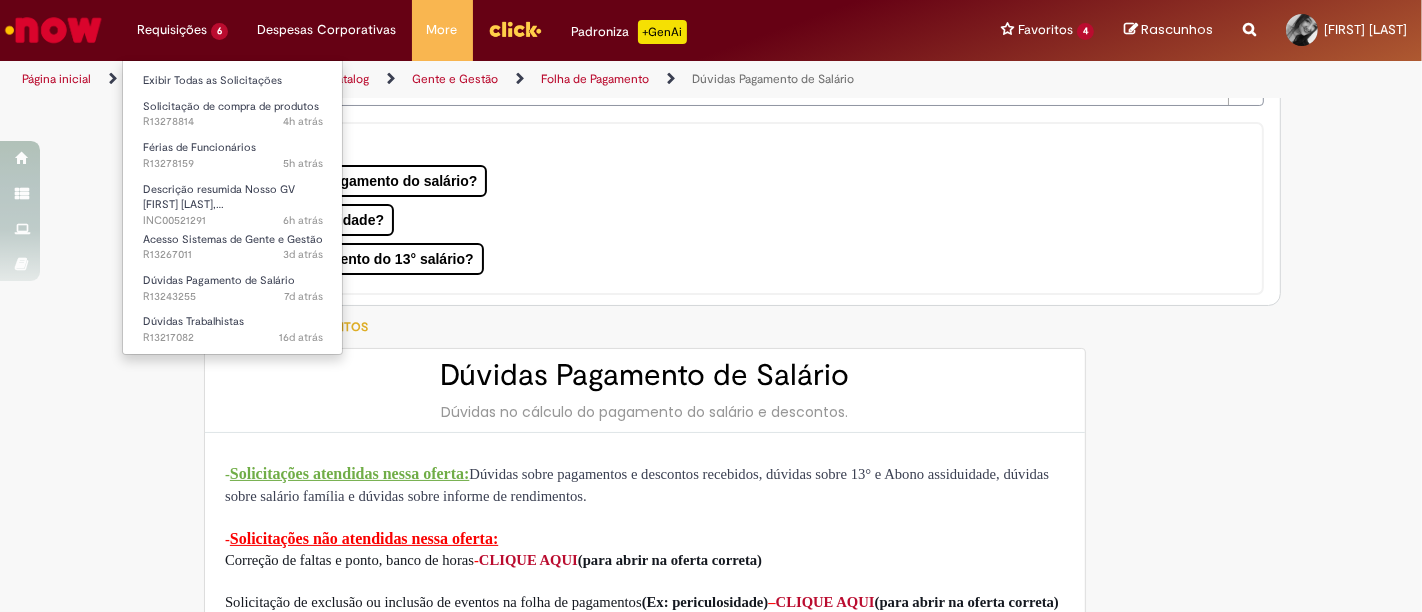 type on "********" 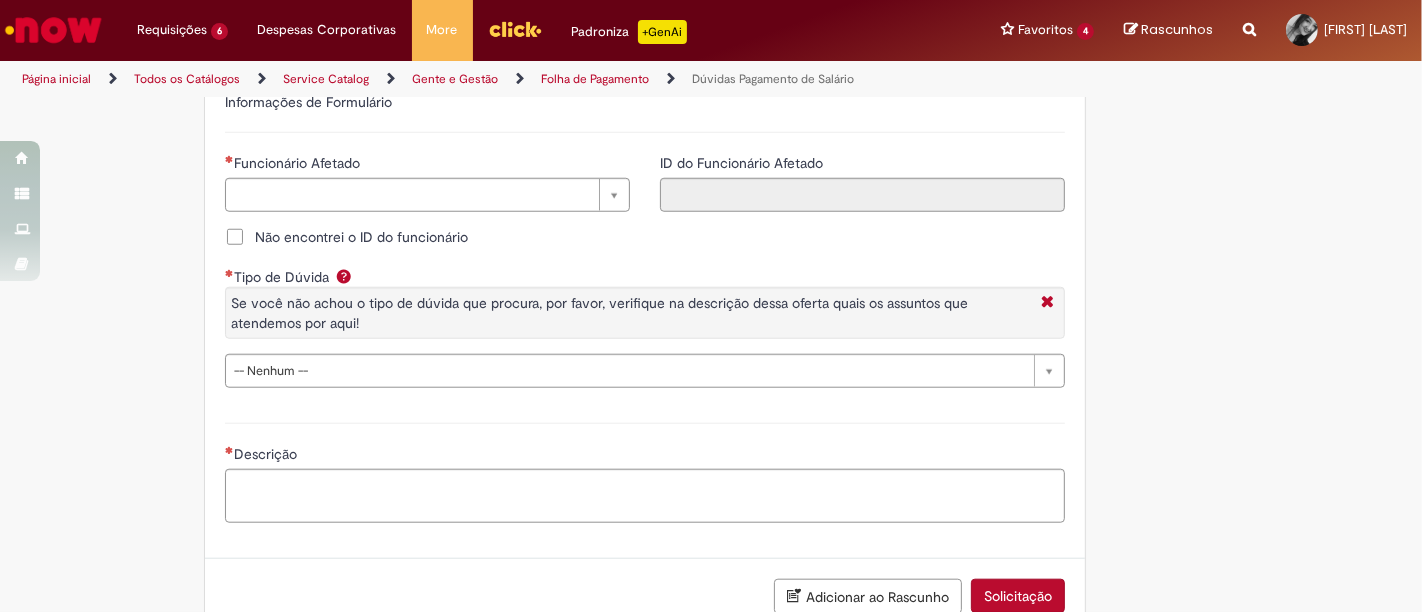 scroll, scrollTop: 1555, scrollLeft: 0, axis: vertical 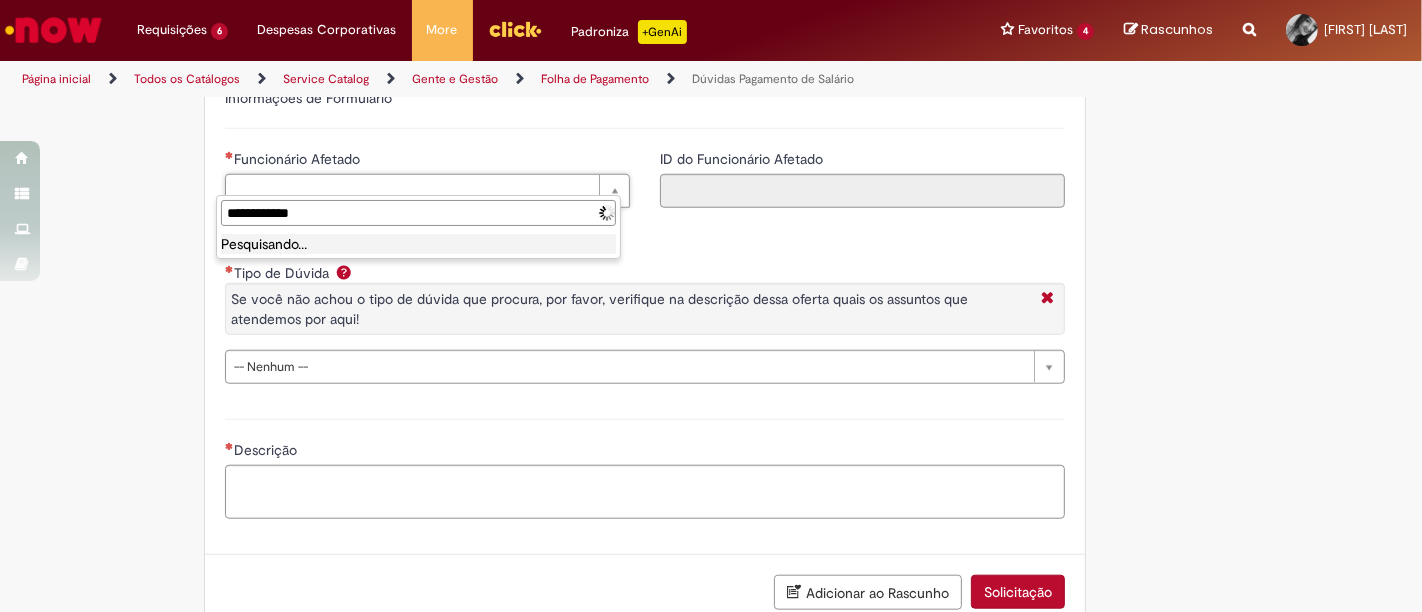 type on "**********" 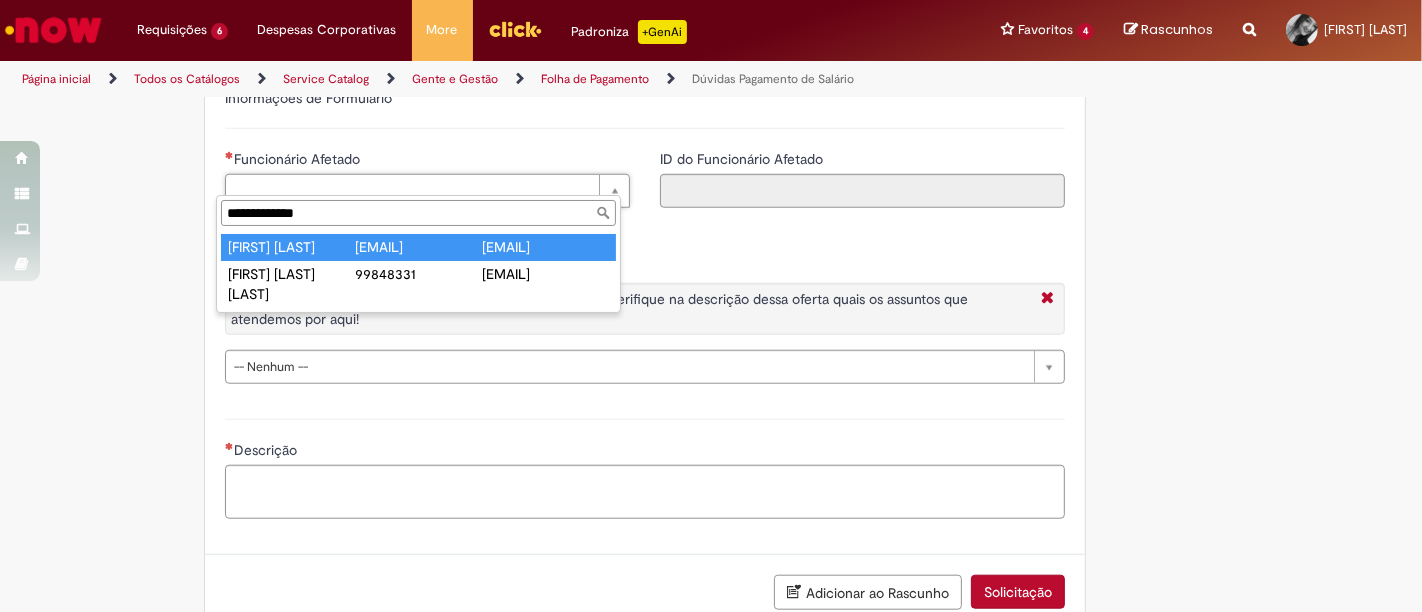 type on "**********" 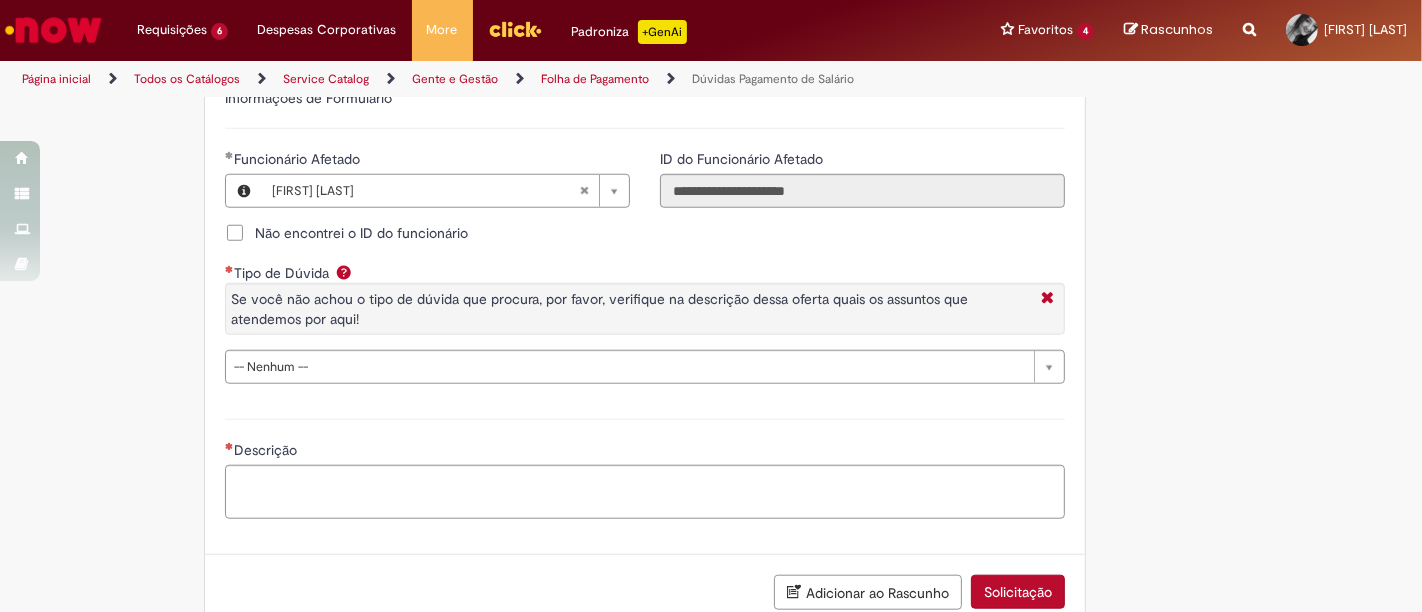 click on "Não encontrei o ID do funcionário" at bounding box center (645, 235) 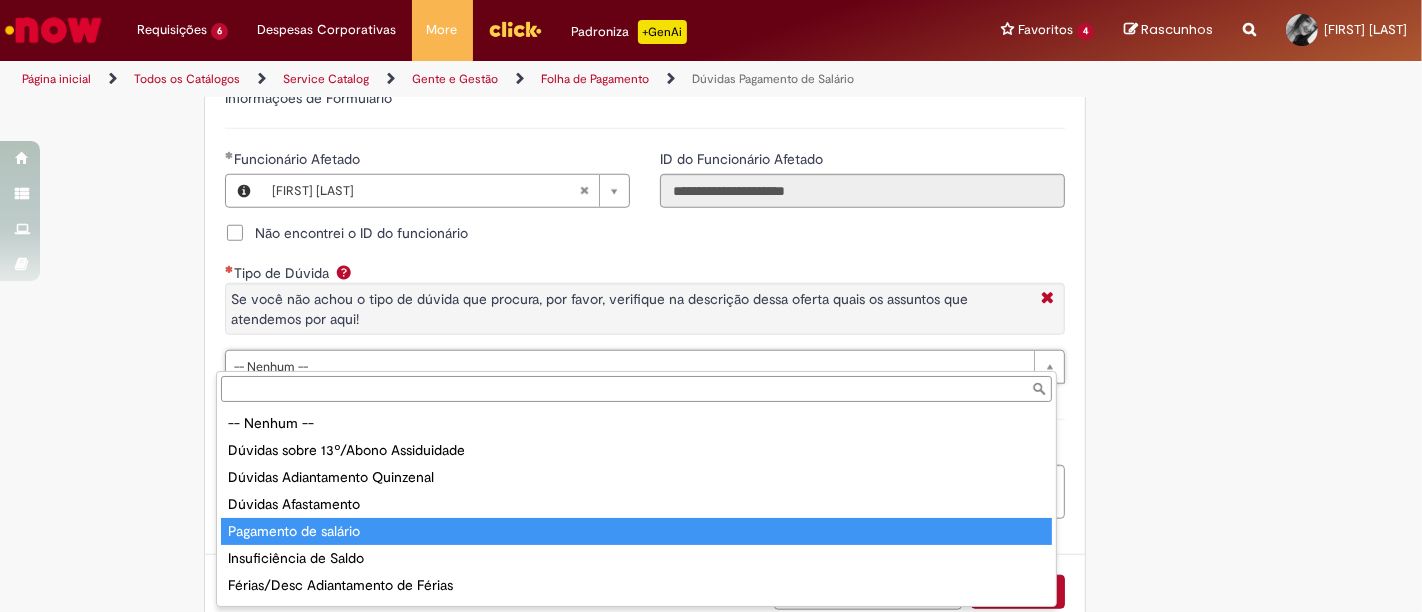 type on "**********" 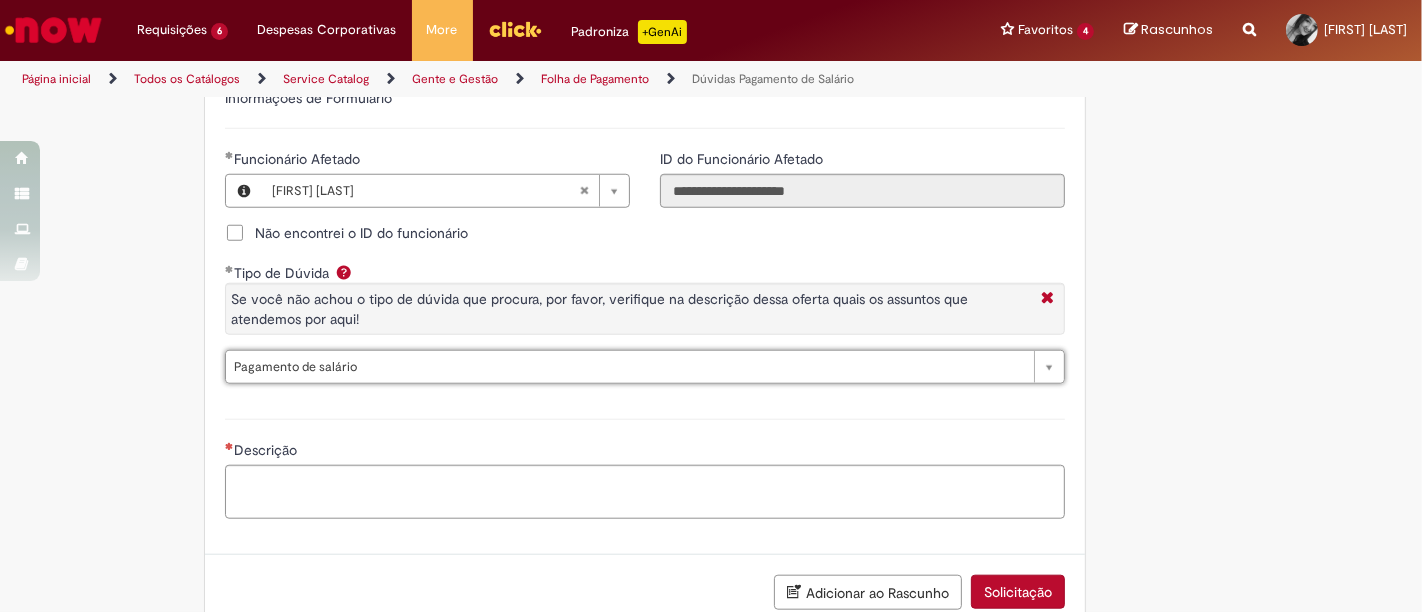 click on "Descrição" at bounding box center (645, 452) 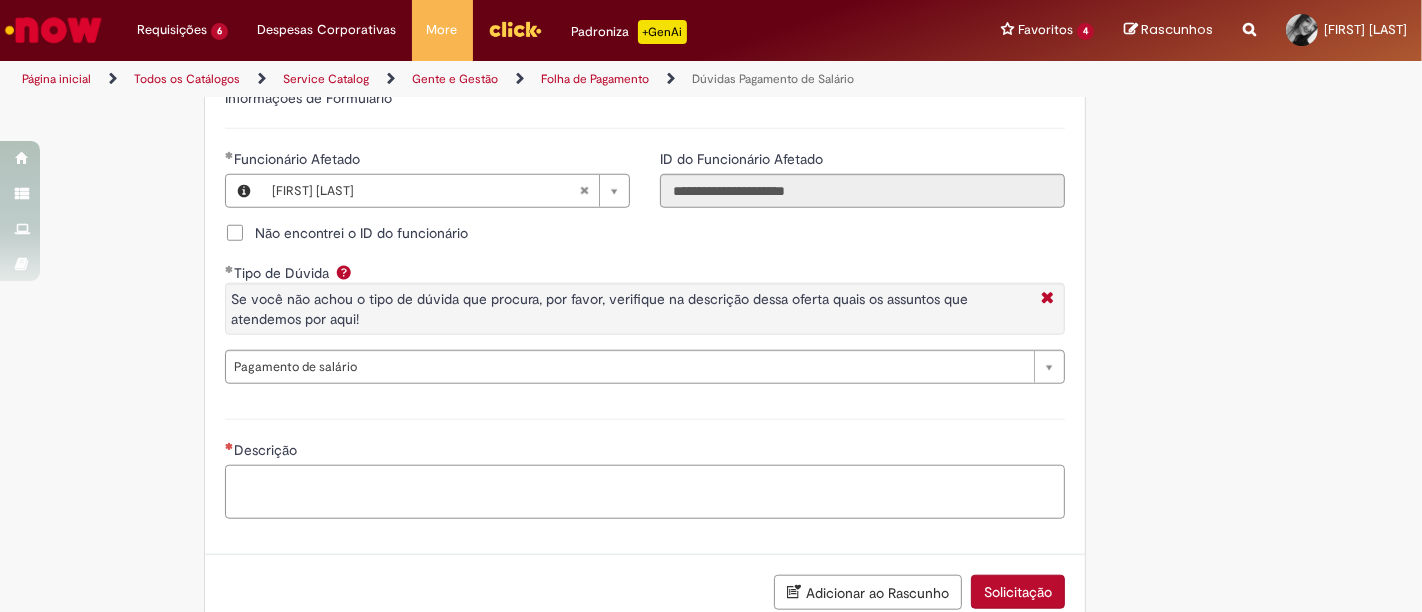 click on "Descrição" at bounding box center (645, 491) 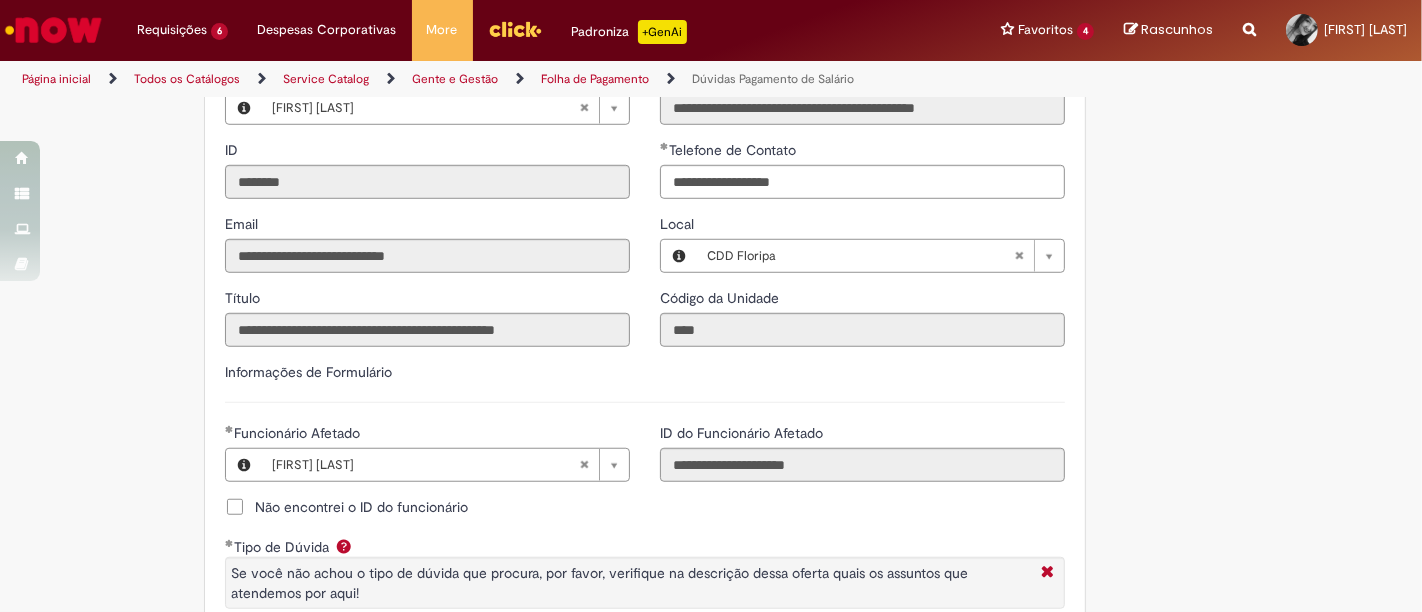 scroll, scrollTop: 1000, scrollLeft: 0, axis: vertical 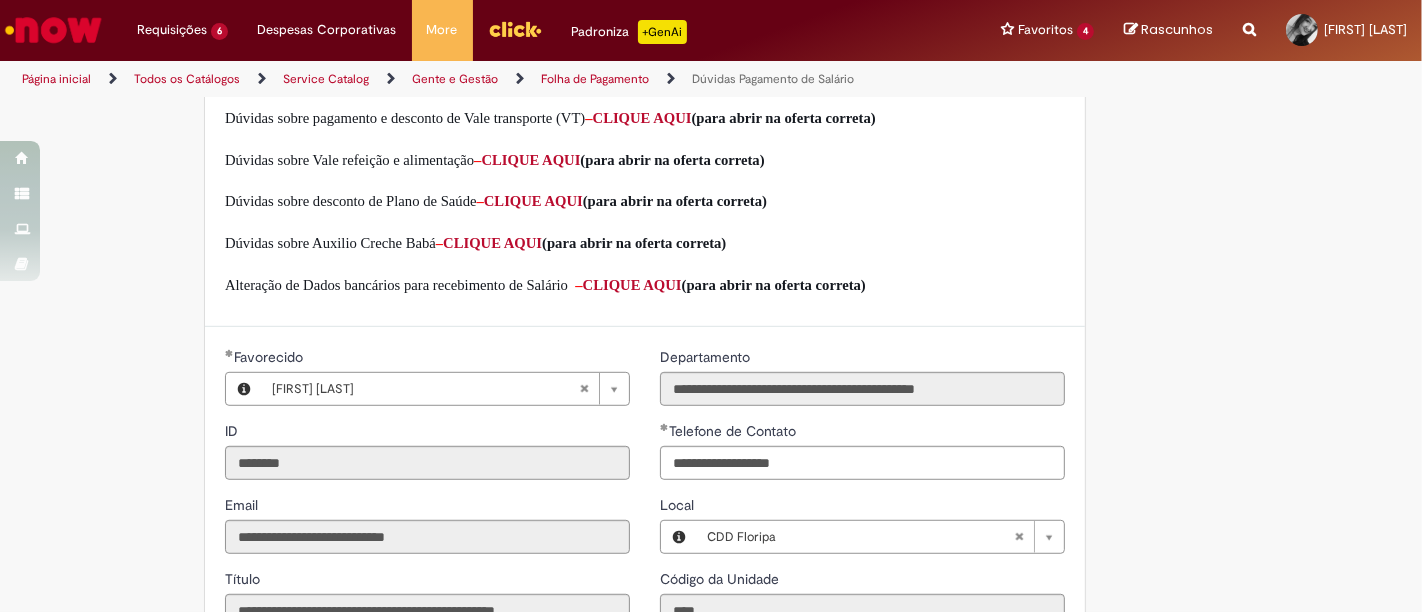 drag, startPoint x: 1145, startPoint y: 34, endPoint x: 1172, endPoint y: 28, distance: 27.658634 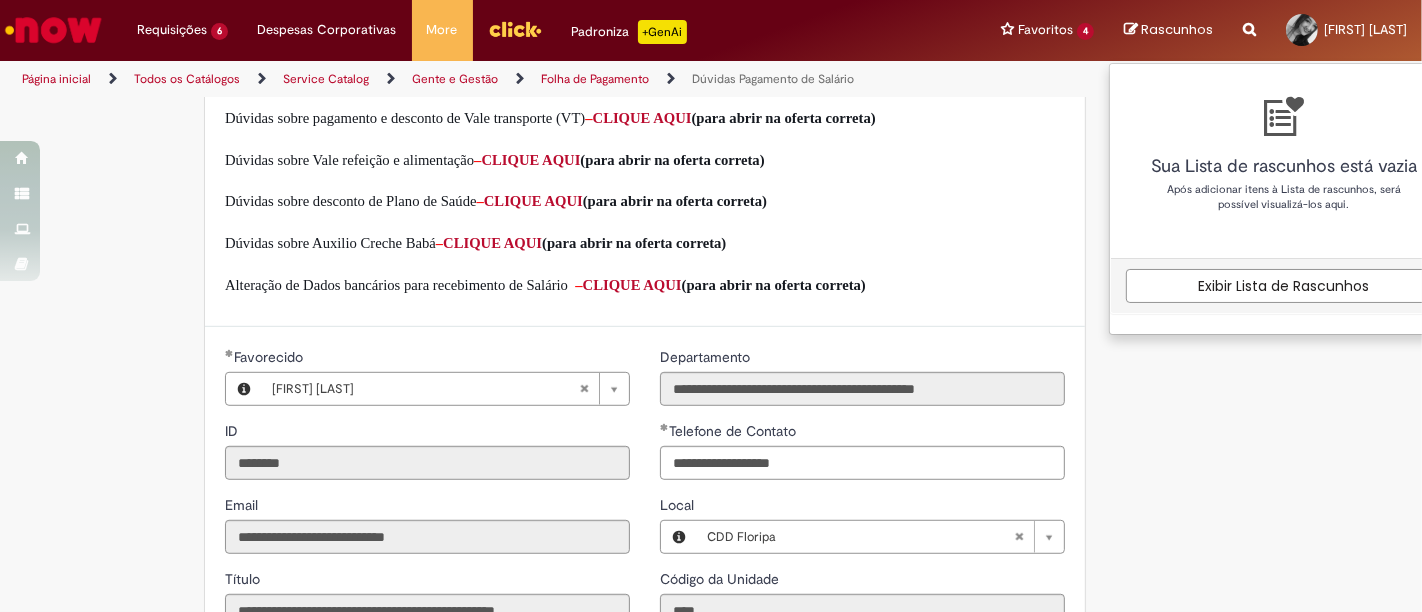click at bounding box center [1249, 18] 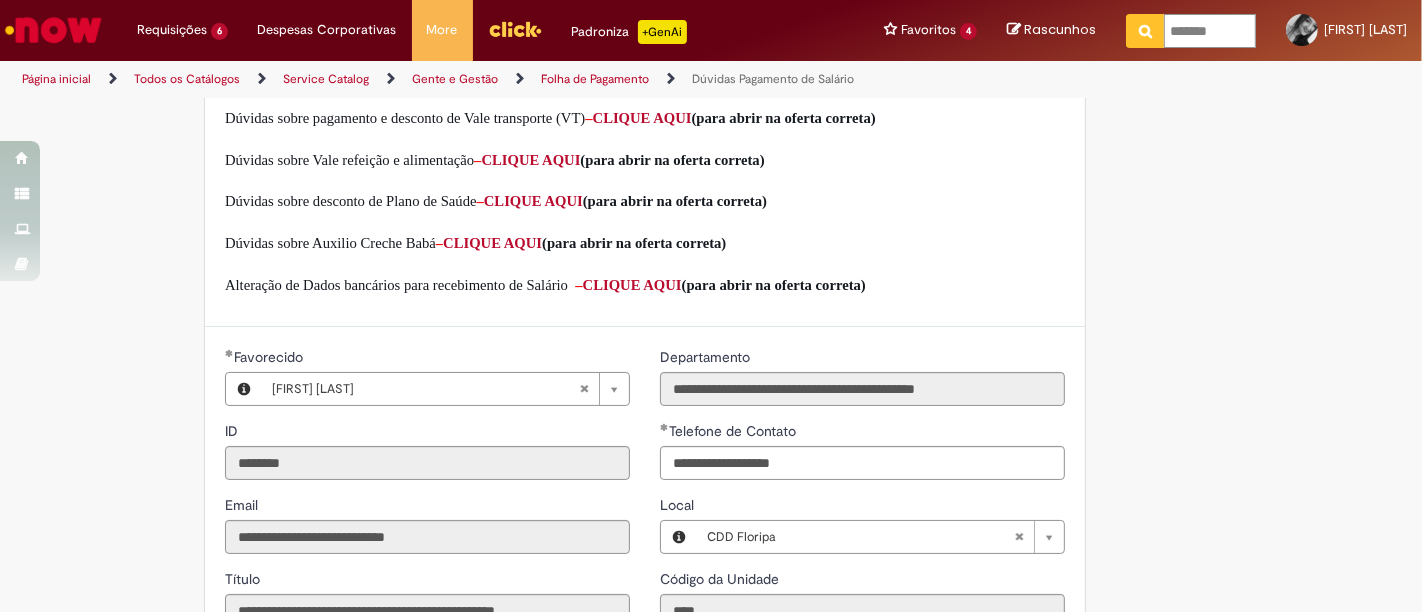 click on "*******" at bounding box center (1210, 31) 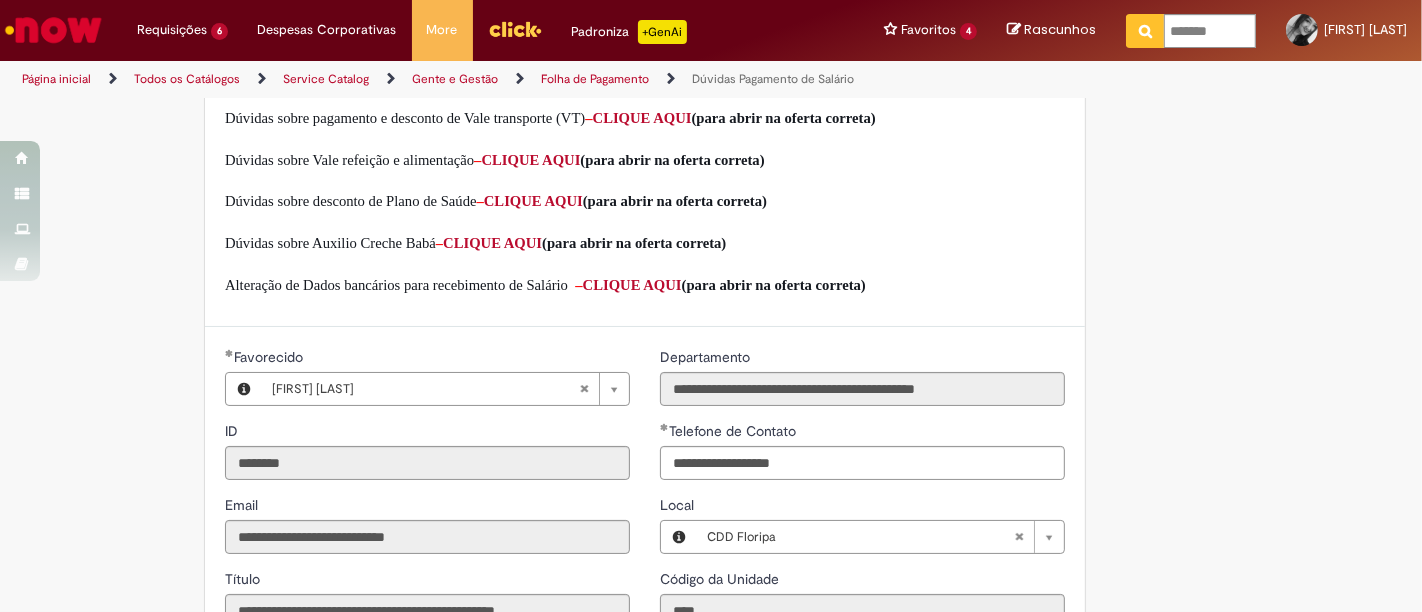 click on "CLIQUE AQUI" at bounding box center [533, 201] 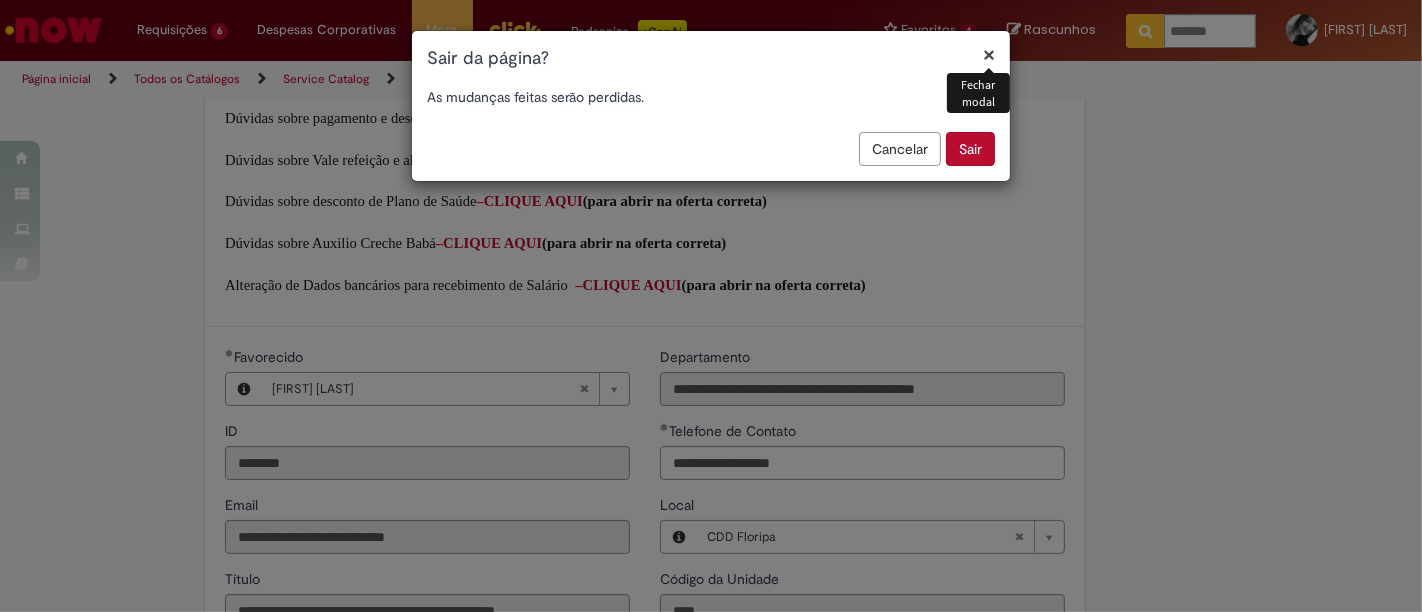 click on "Sair" at bounding box center (970, 149) 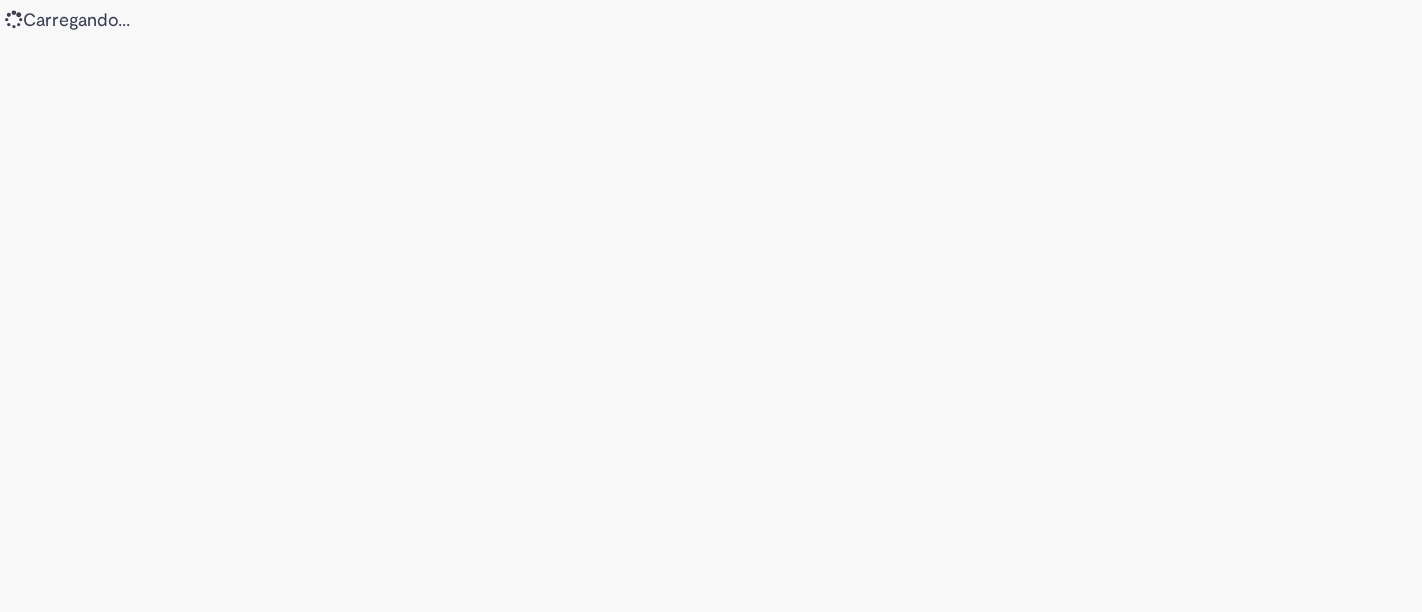 scroll, scrollTop: 0, scrollLeft: 0, axis: both 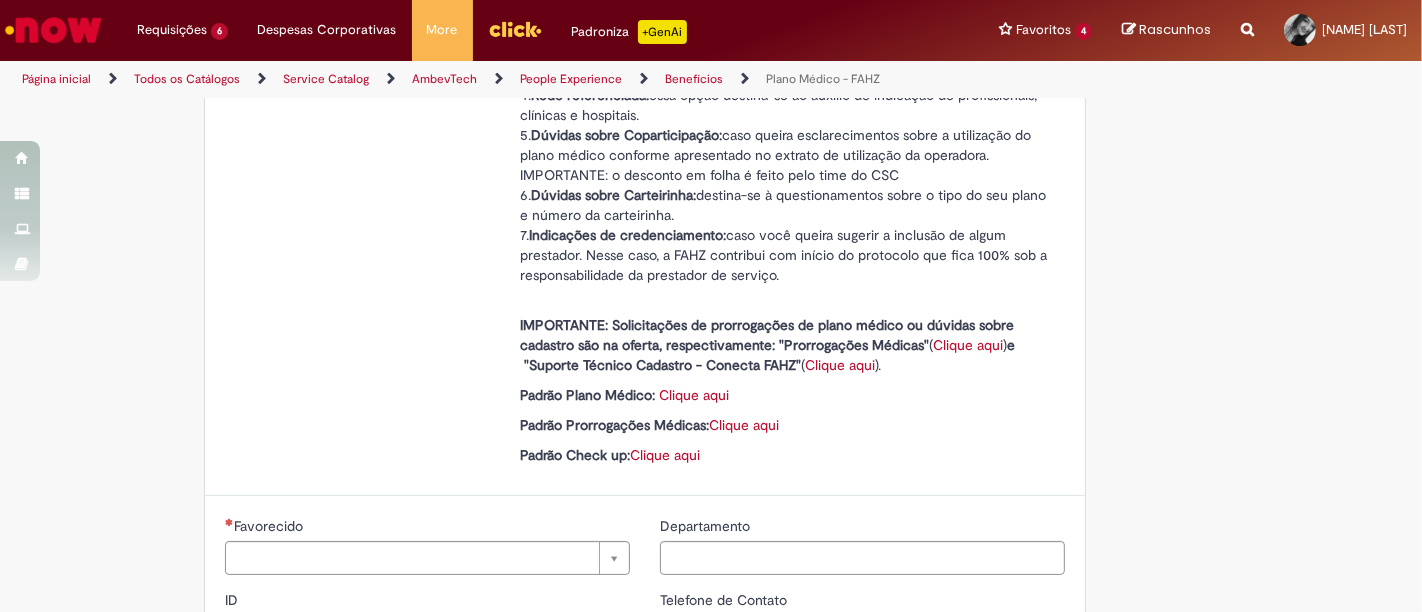type on "********" 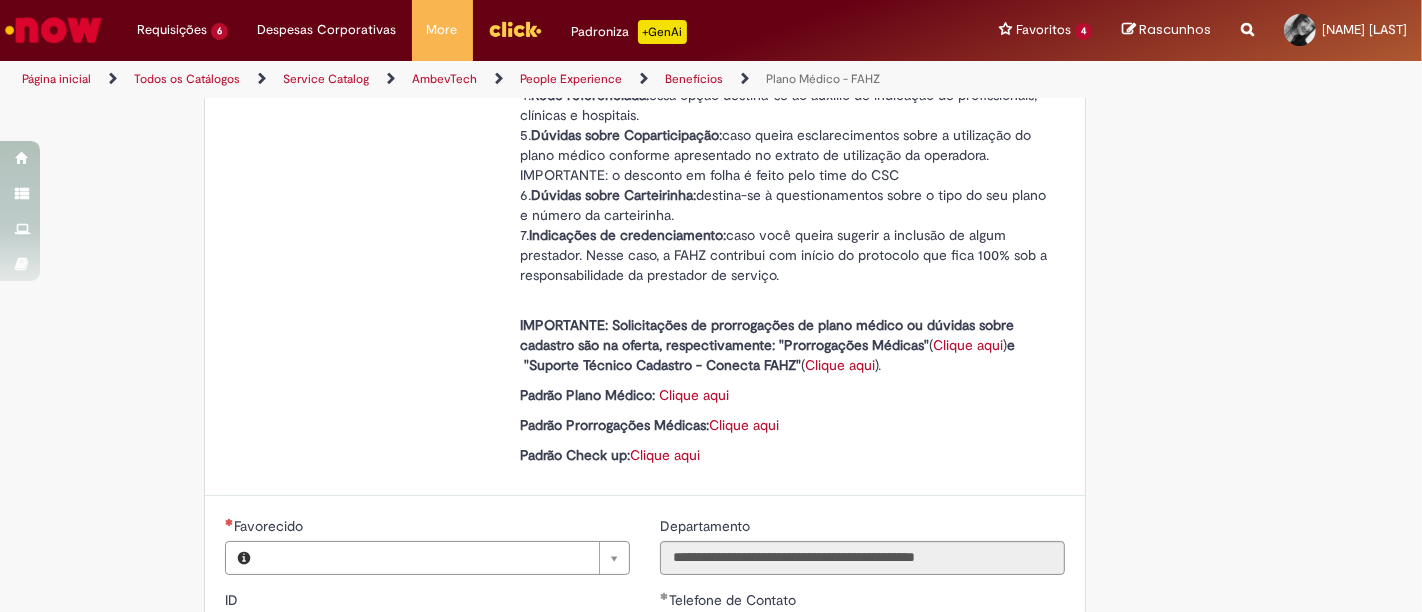 type on "**********" 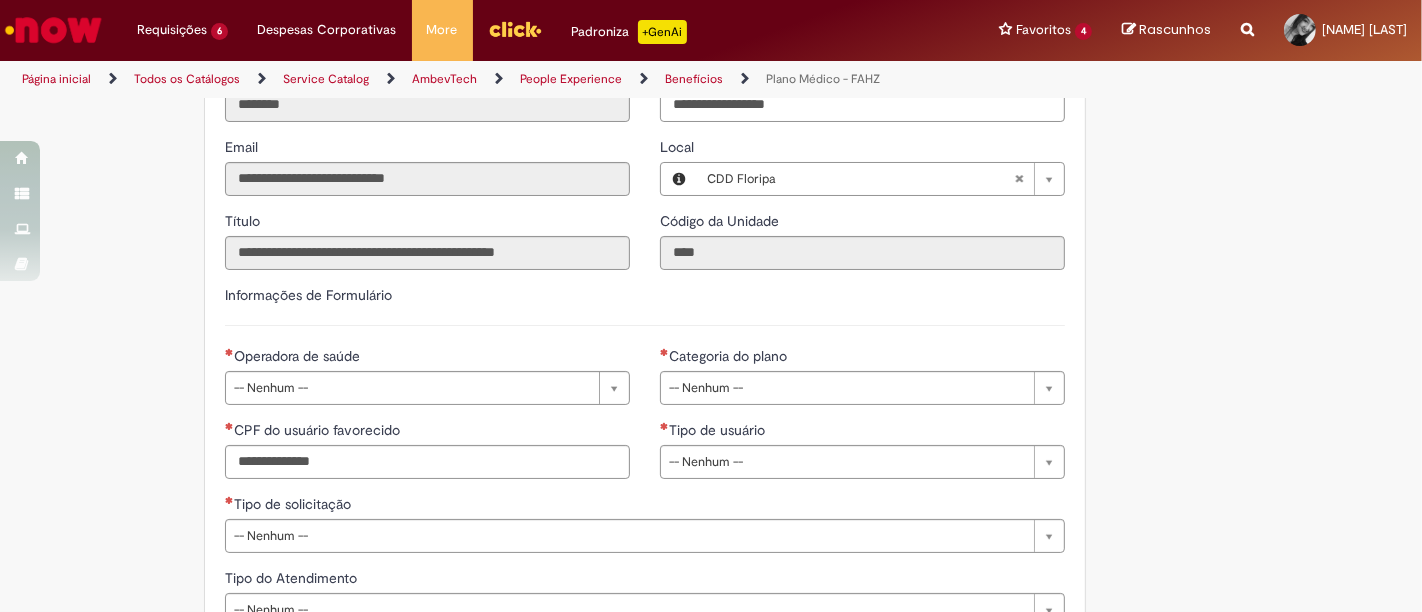 scroll, scrollTop: 1111, scrollLeft: 0, axis: vertical 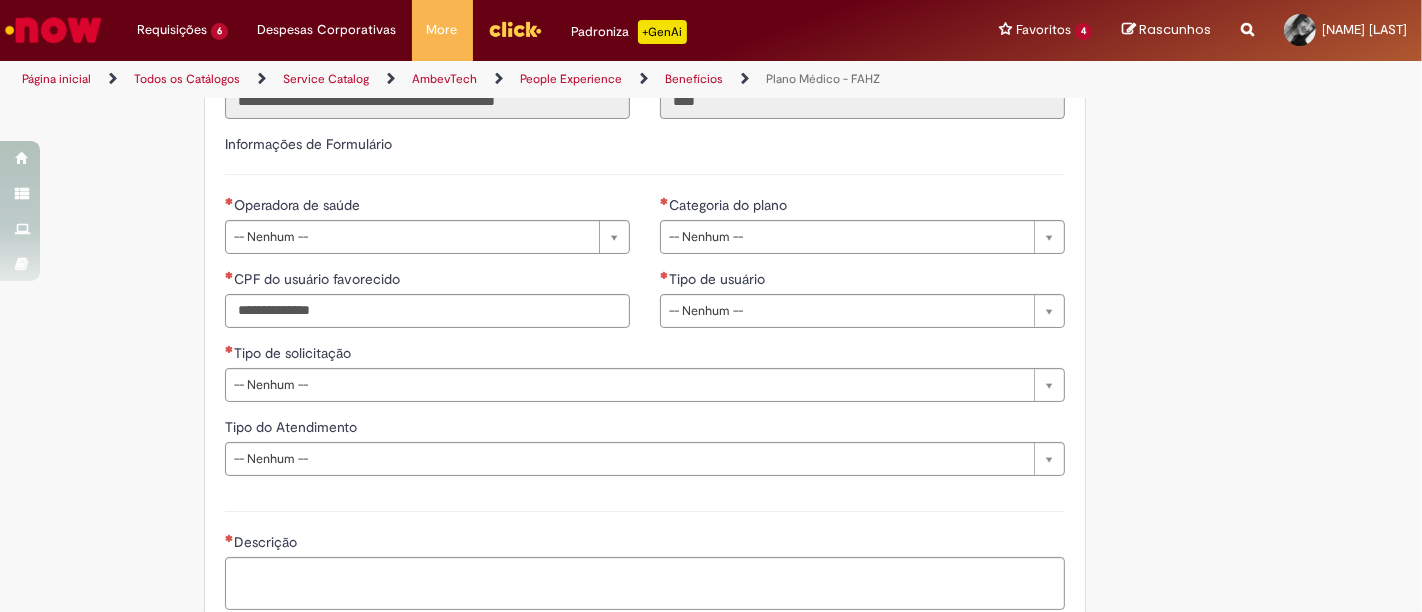 type on "**********" 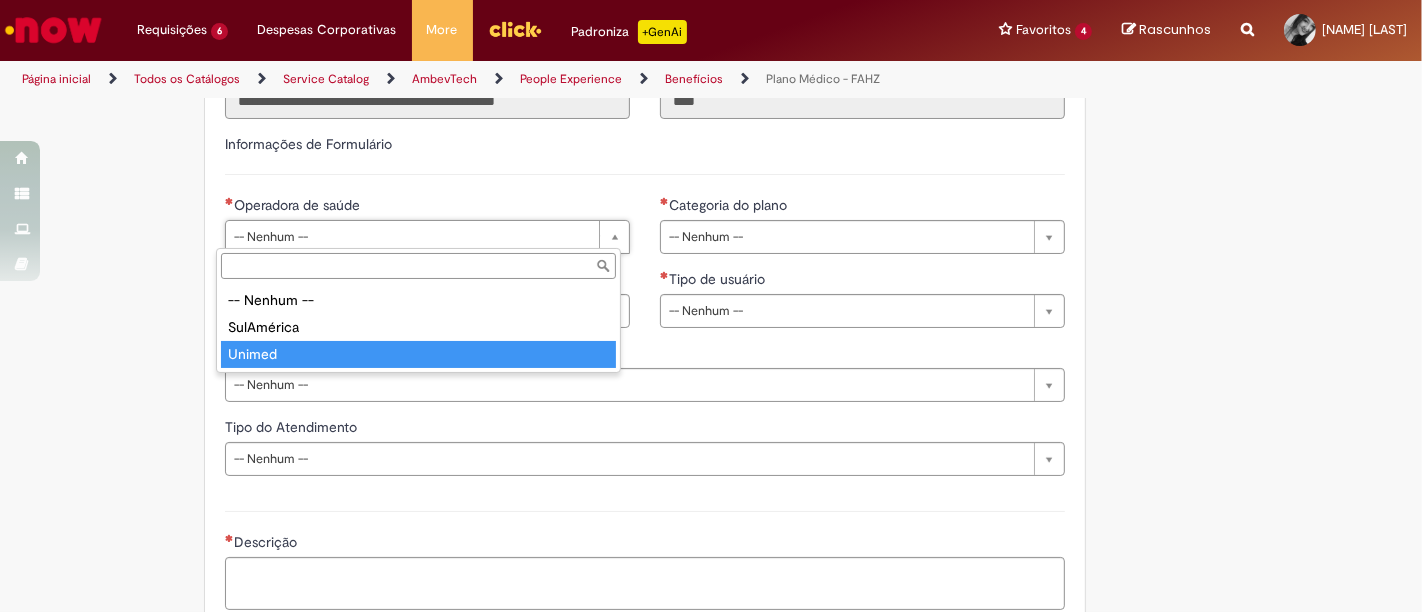 type on "******" 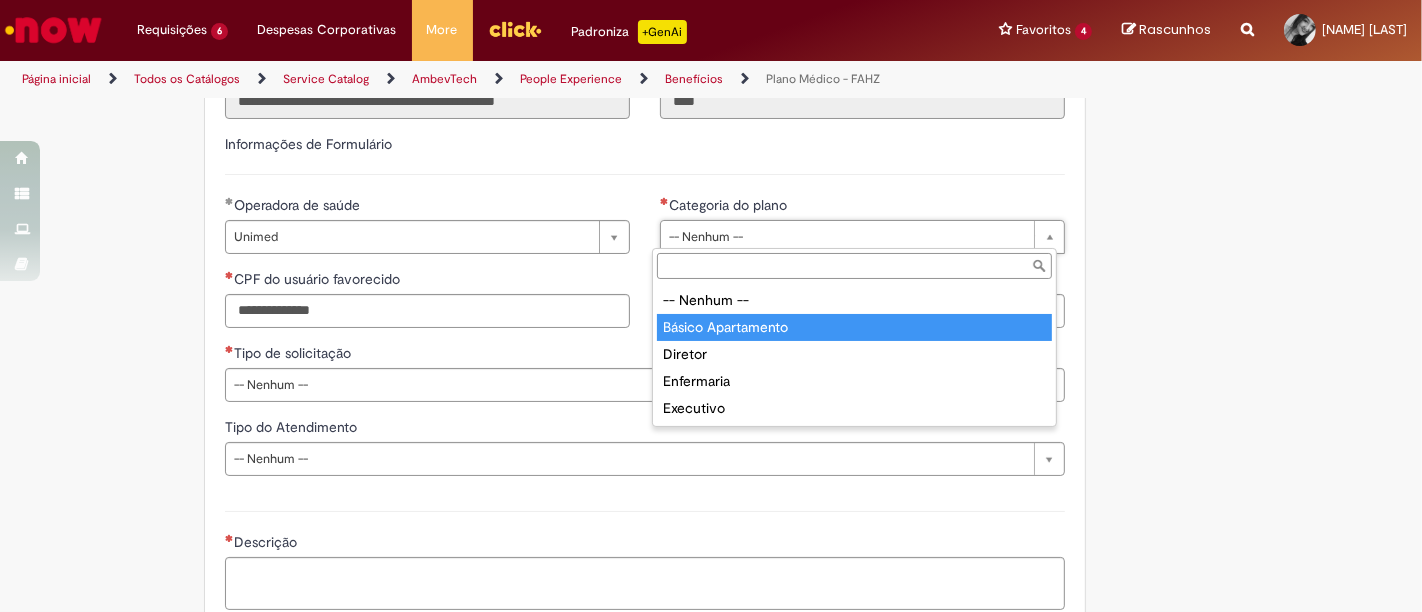 type on "**********" 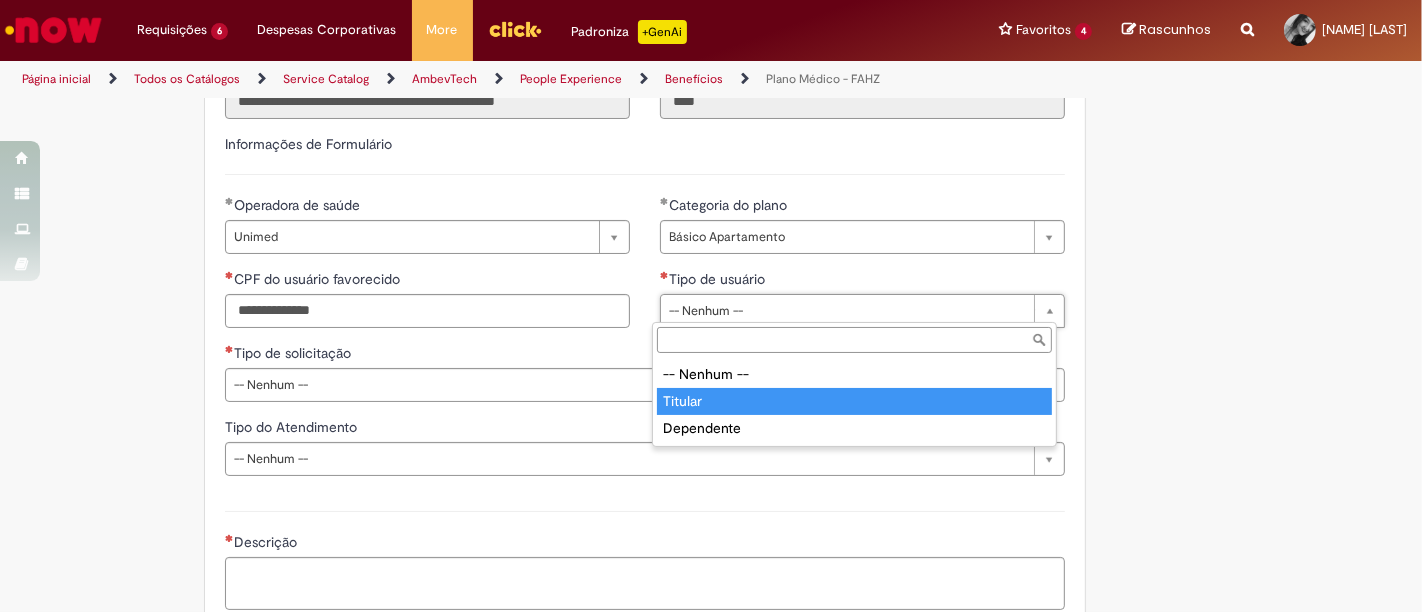 type on "*******" 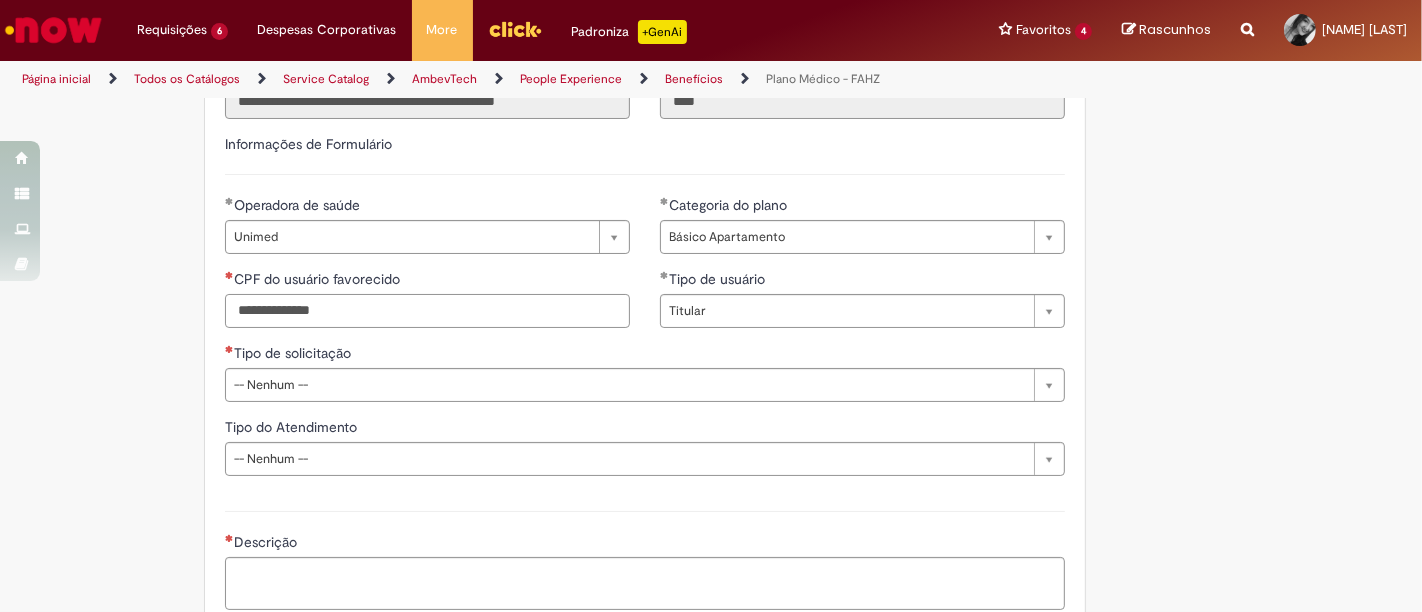 click on "CPF do usuário favorecido" at bounding box center [427, 311] 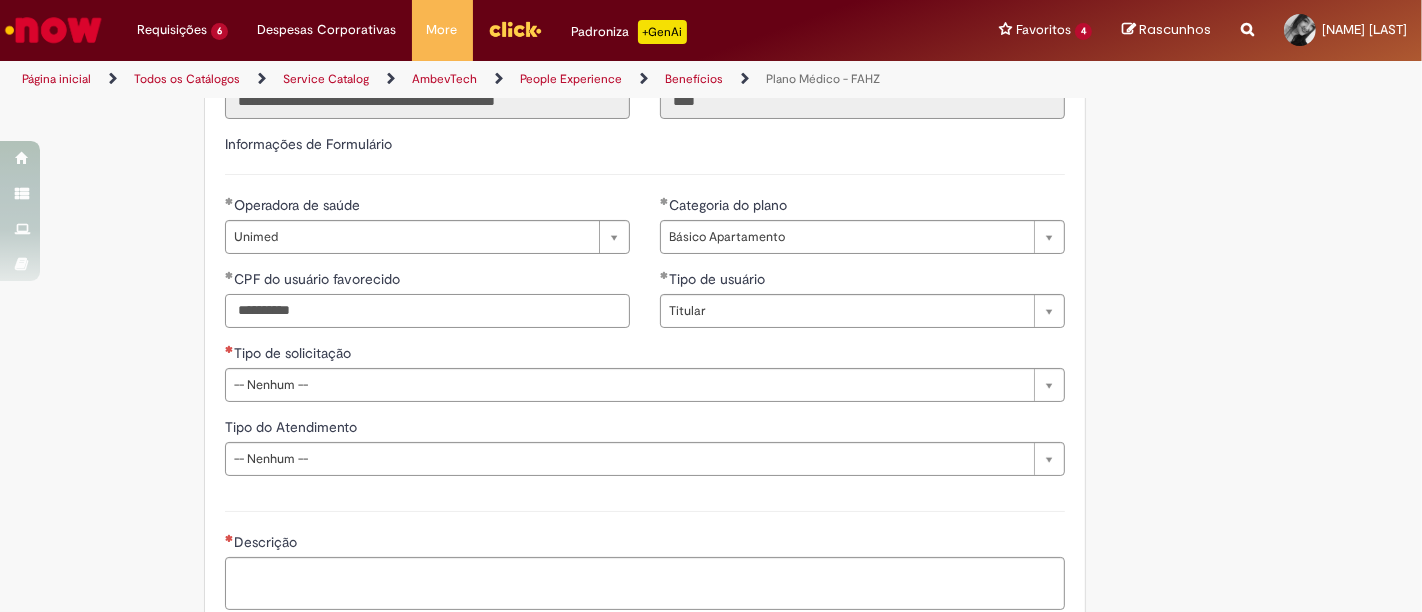 type on "**********" 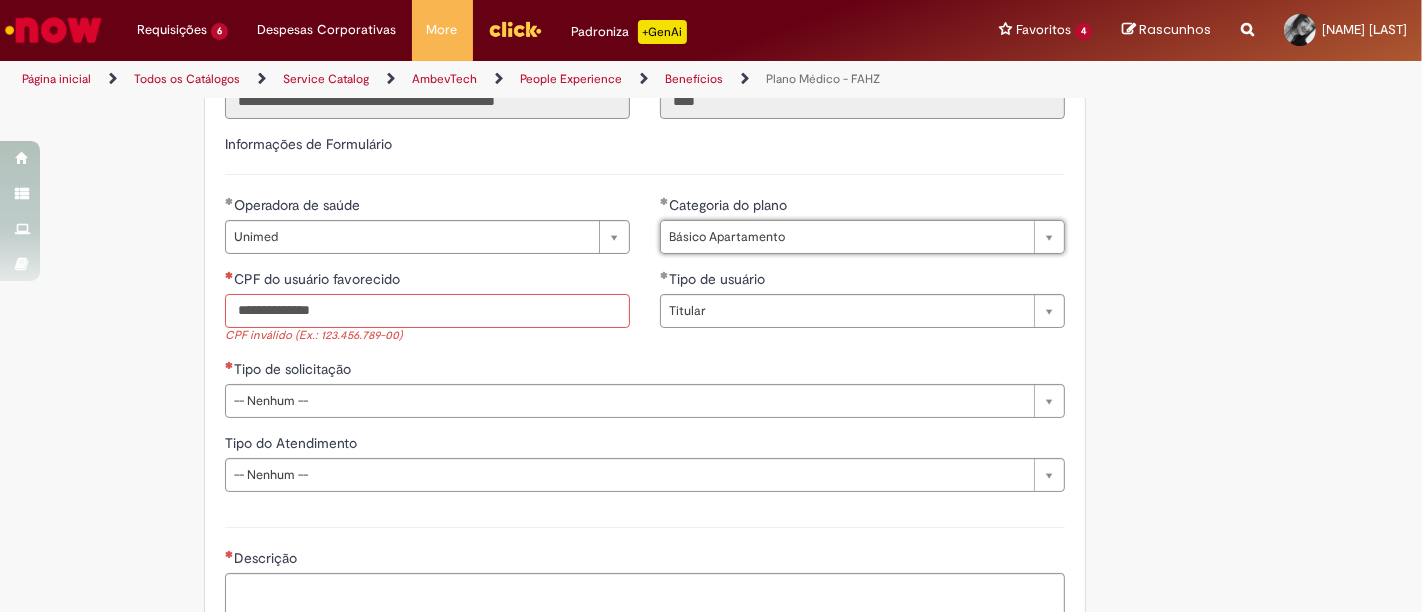 click on "CPF do usuário favorecido" at bounding box center [427, 311] 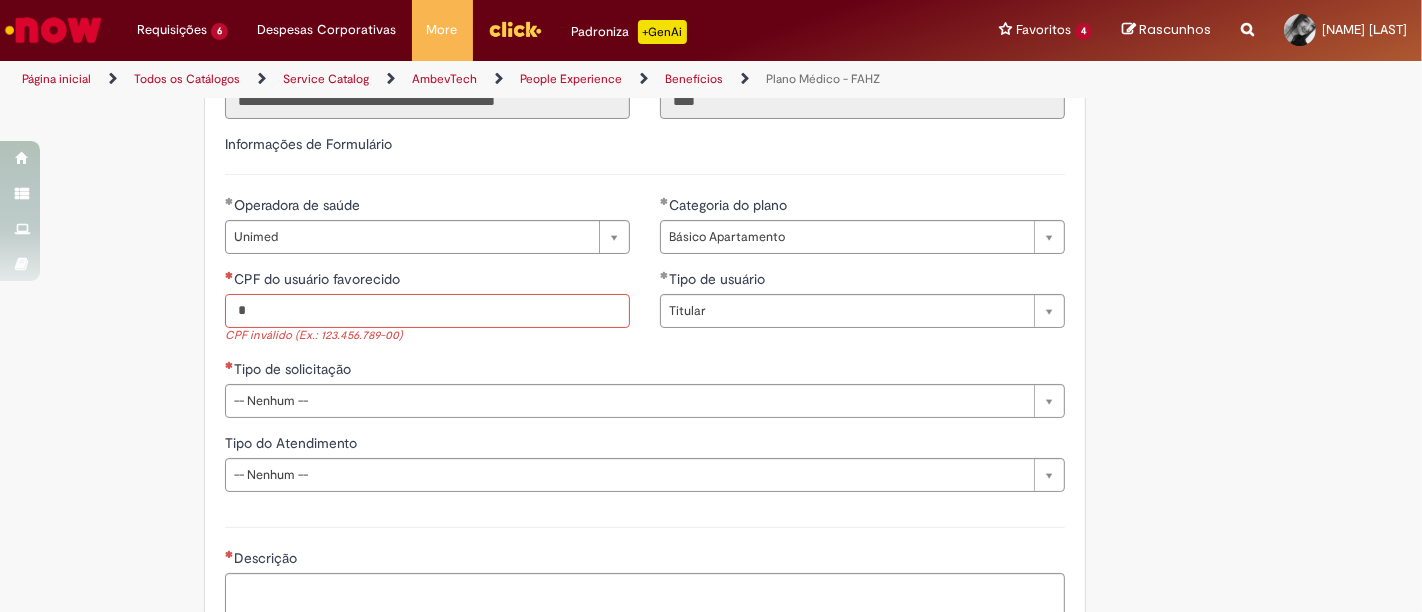 paste on "**********" 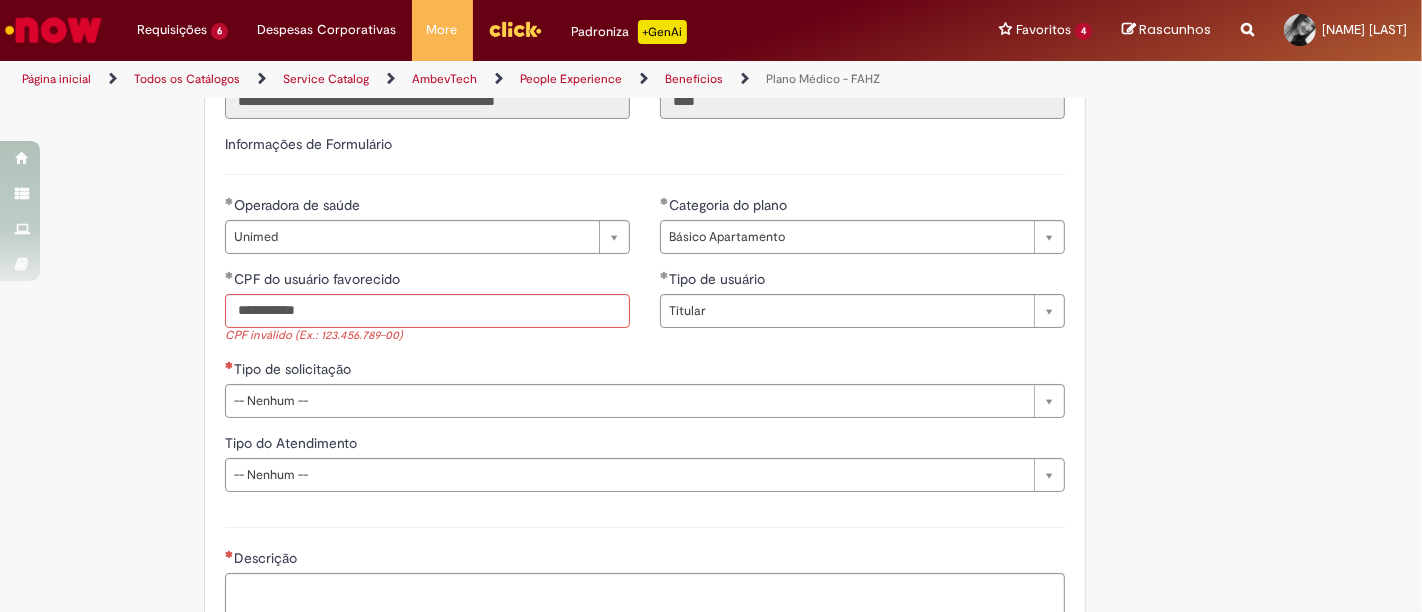 type on "**********" 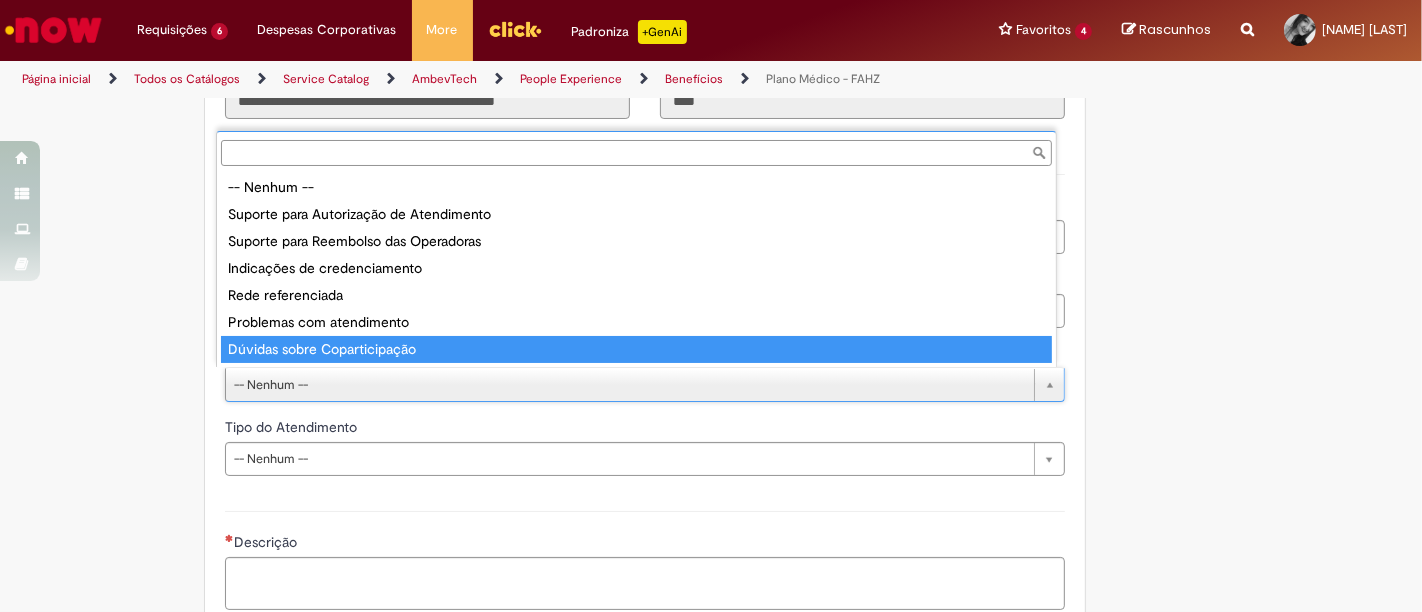 type on "**********" 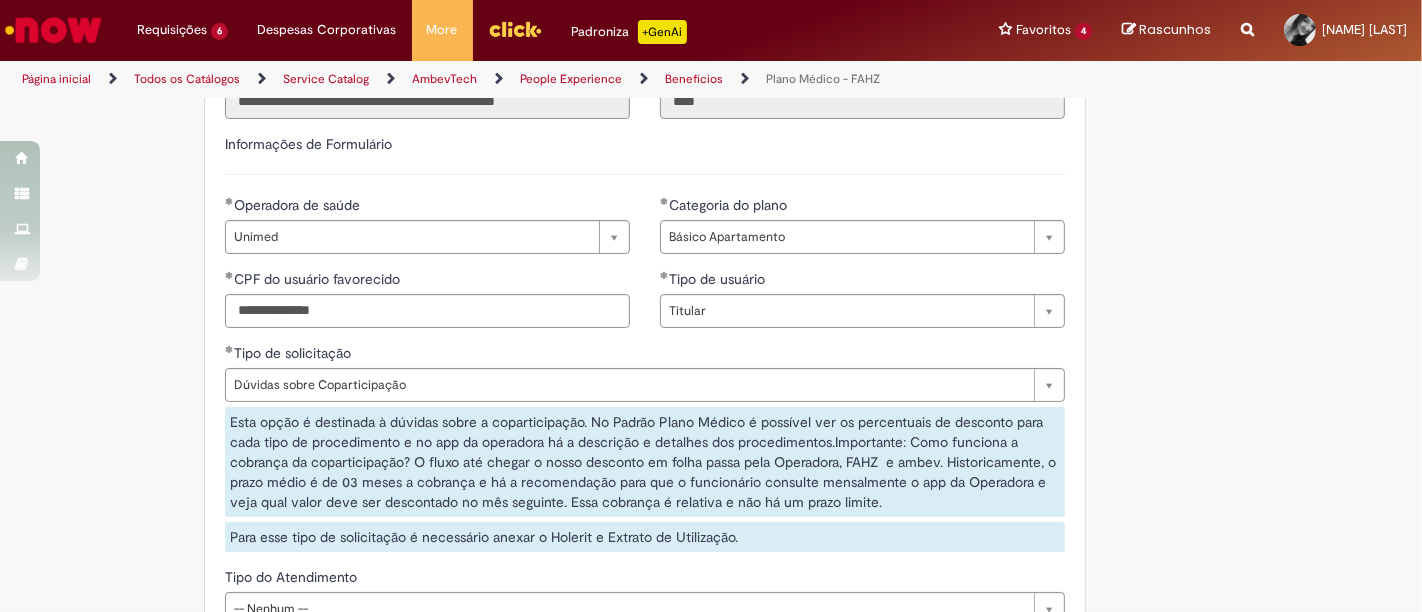 click on "Adicionar a Favoritos
Plano Médico - FAHZ
Este chamado é destinado à todos os beneficiários ativos no plano médico (Sulamérica ou Unimed) que queiram algum tipo de esclarecimento ou tenham dúvidas.
Antes de abrir o chamado, dá uma conferida no padrão, bem como já tenha consultado o aplicativo ou site da sua prestadora afim de obter maiores informações.  Se você, já consultou, verifique o melhor tipo de solicitação do chamado, ele é fundamental para que seja tratado no tempo adequado:
1.  Suporte para Autorização de  Atendimento:  quando houver a necessidade de solicitar prioridade na autorização de procedimentos de consulta/ exames e cirurgias. IMPORTANTE: o fluxo via prestador de serviço e operadora médica deve ser mantido.  2.  Suporte para Reembolso das Operadoras: 3.  Problemas com atendimento: 4.  Rede referenciada: 5.  6." at bounding box center [711, 101] 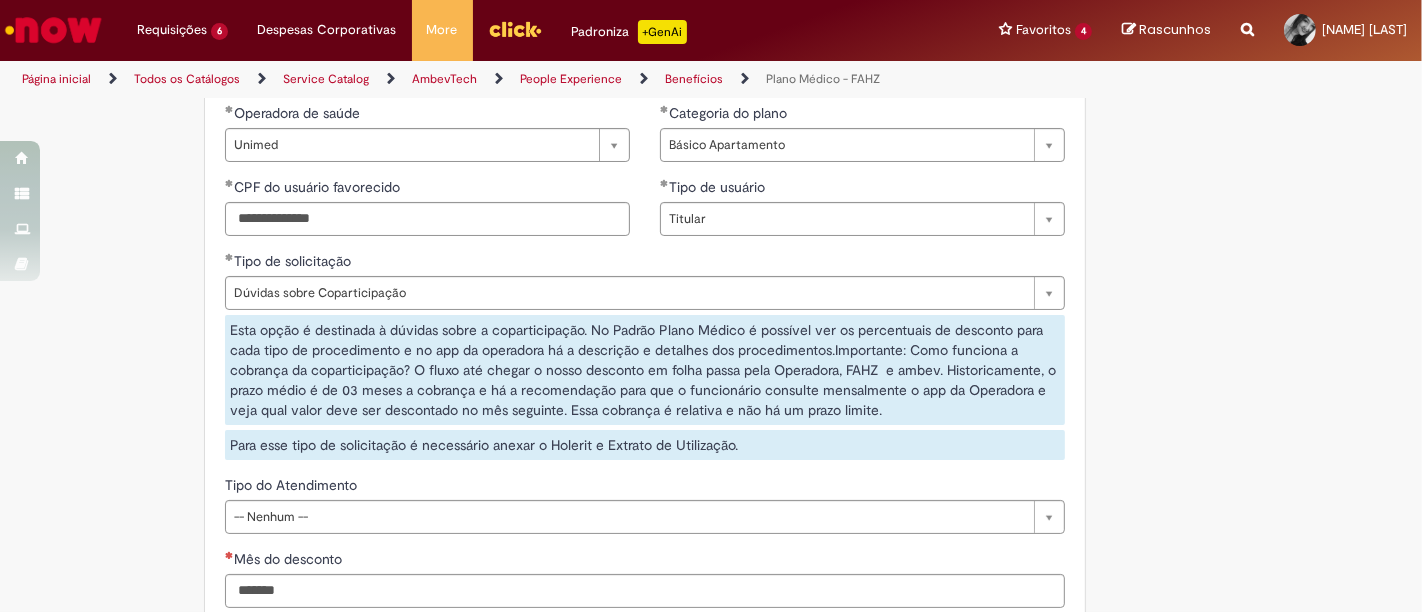 scroll, scrollTop: 1333, scrollLeft: 0, axis: vertical 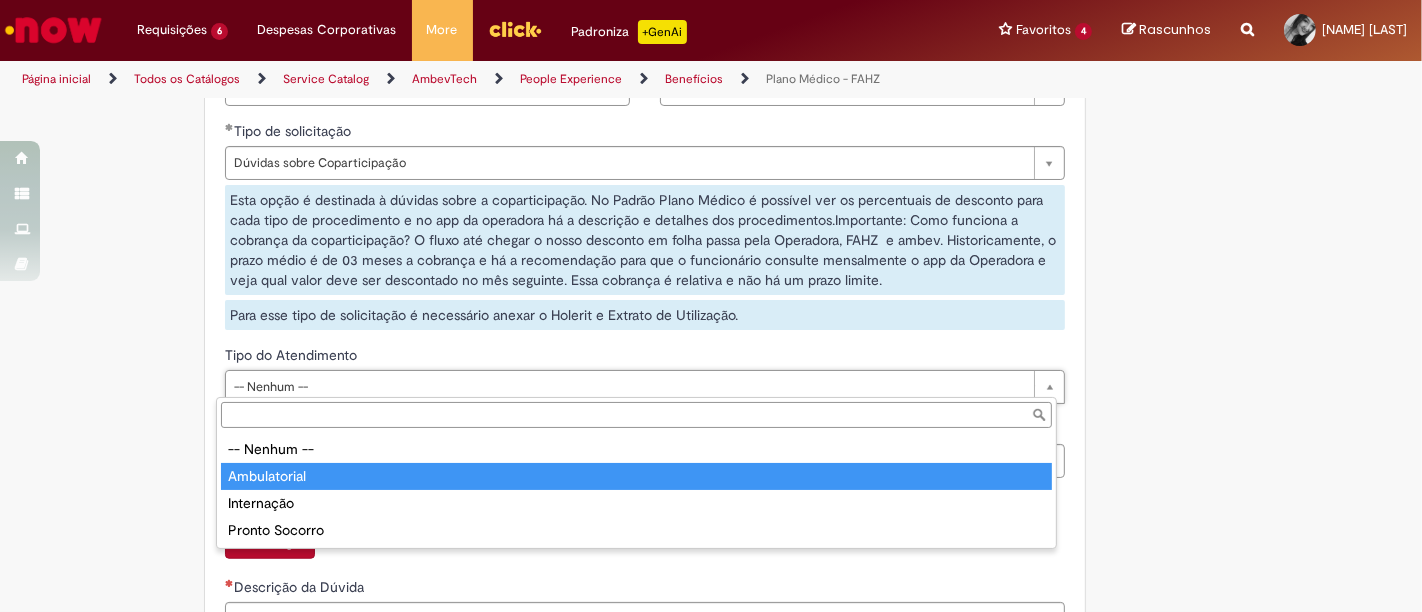 type on "**********" 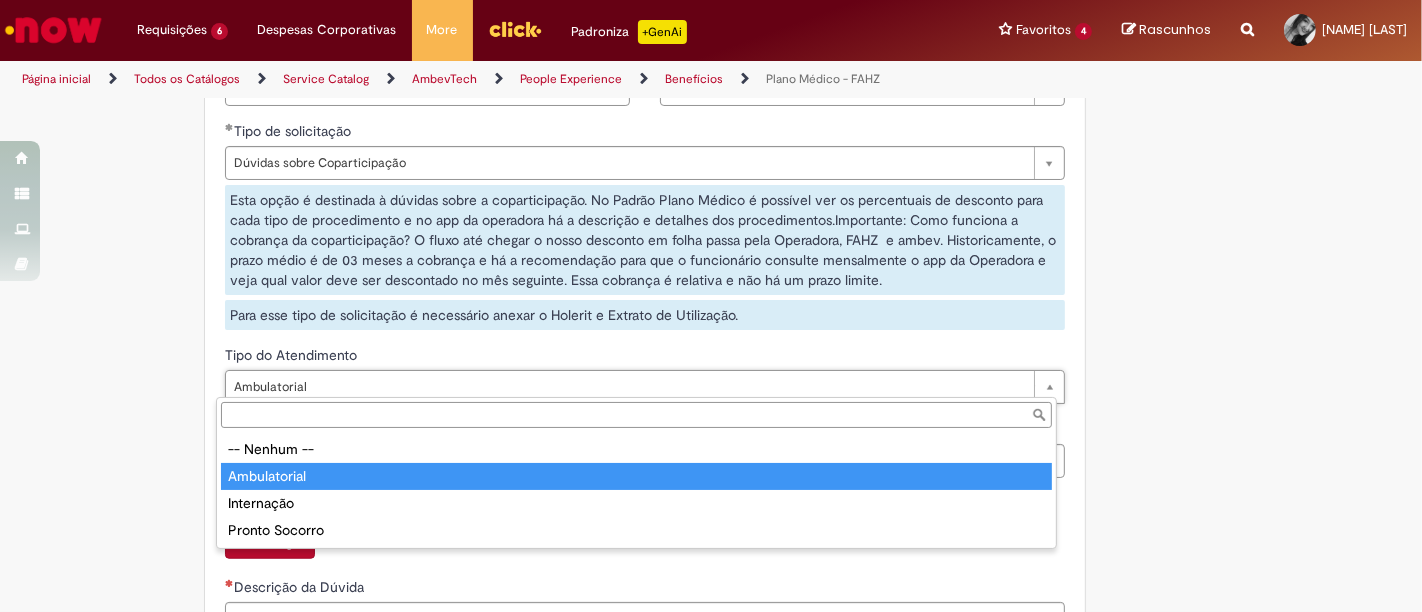 type on "**********" 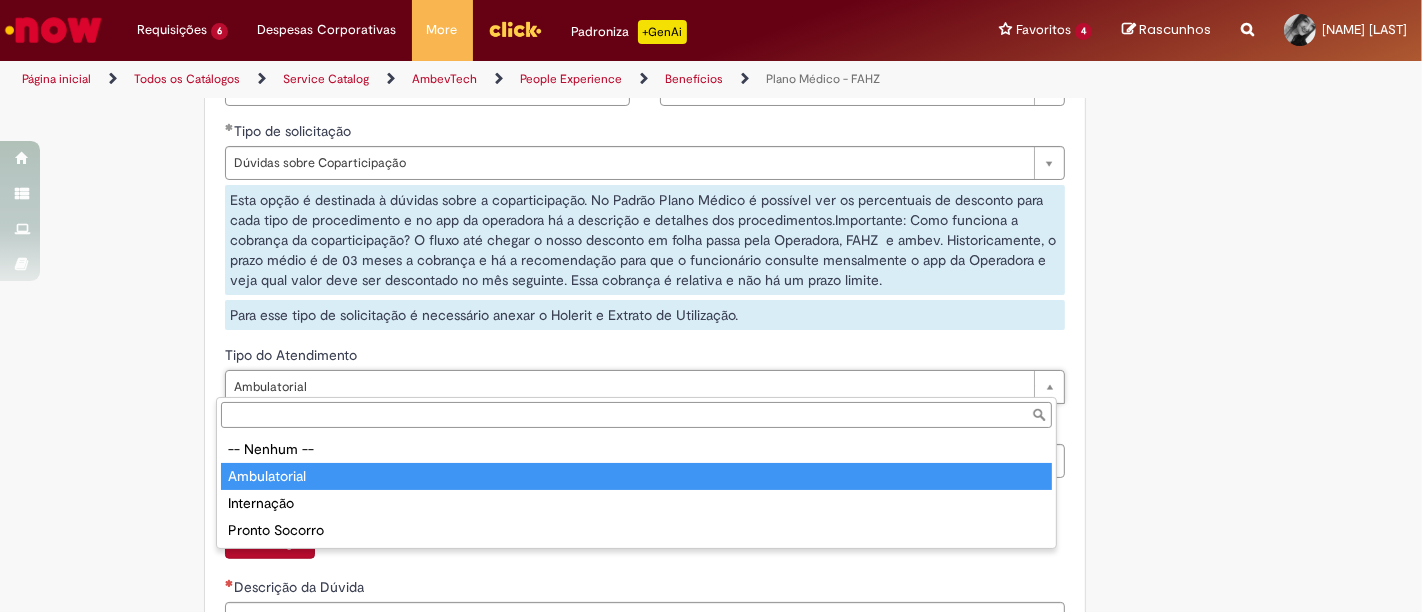 scroll, scrollTop: 0, scrollLeft: 77, axis: horizontal 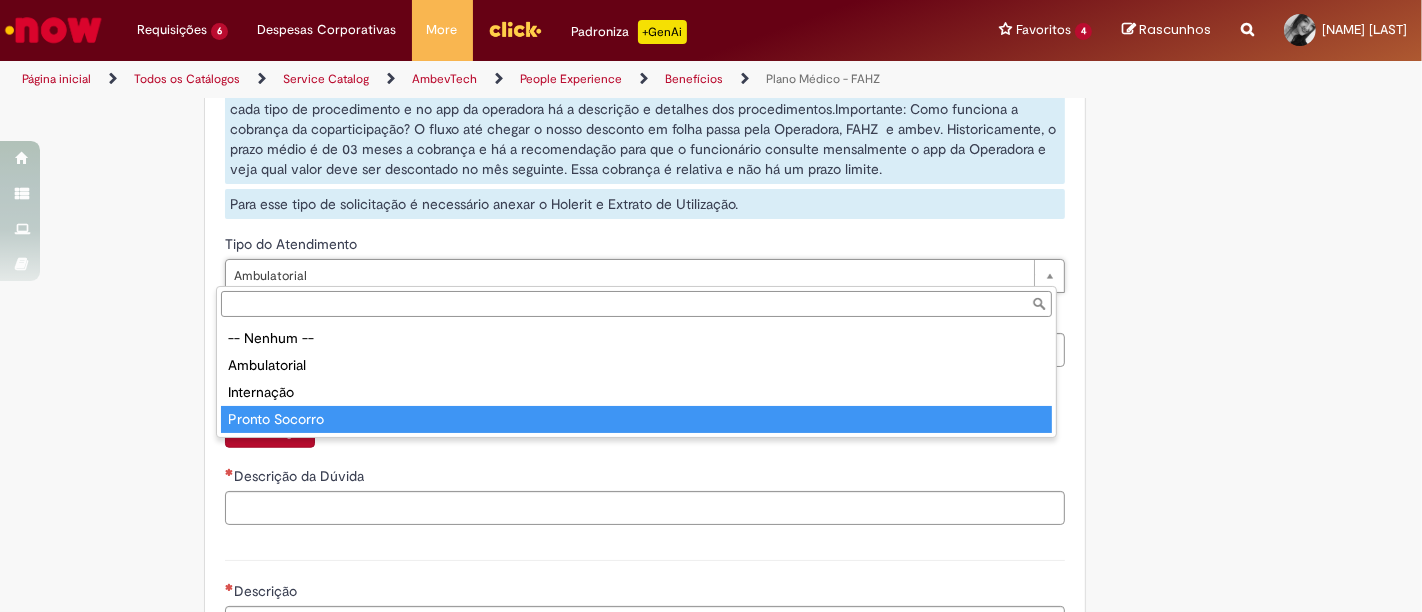 type on "**********" 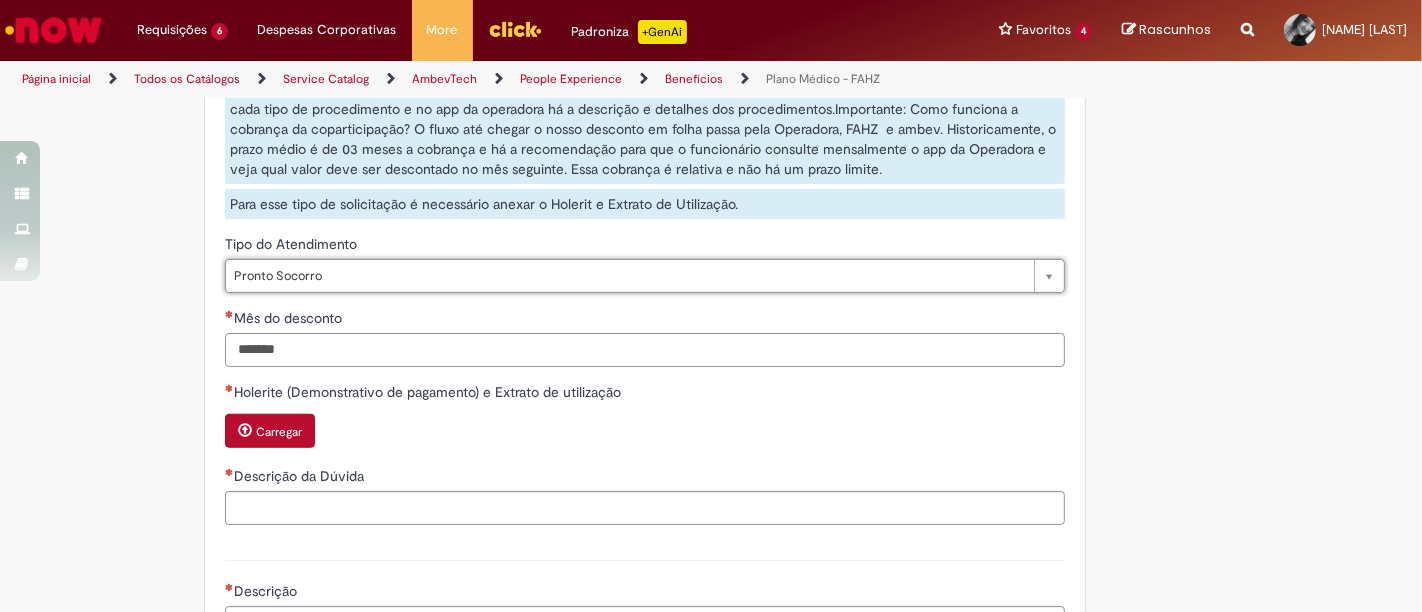 click on "Mês do desconto" at bounding box center (645, 350) 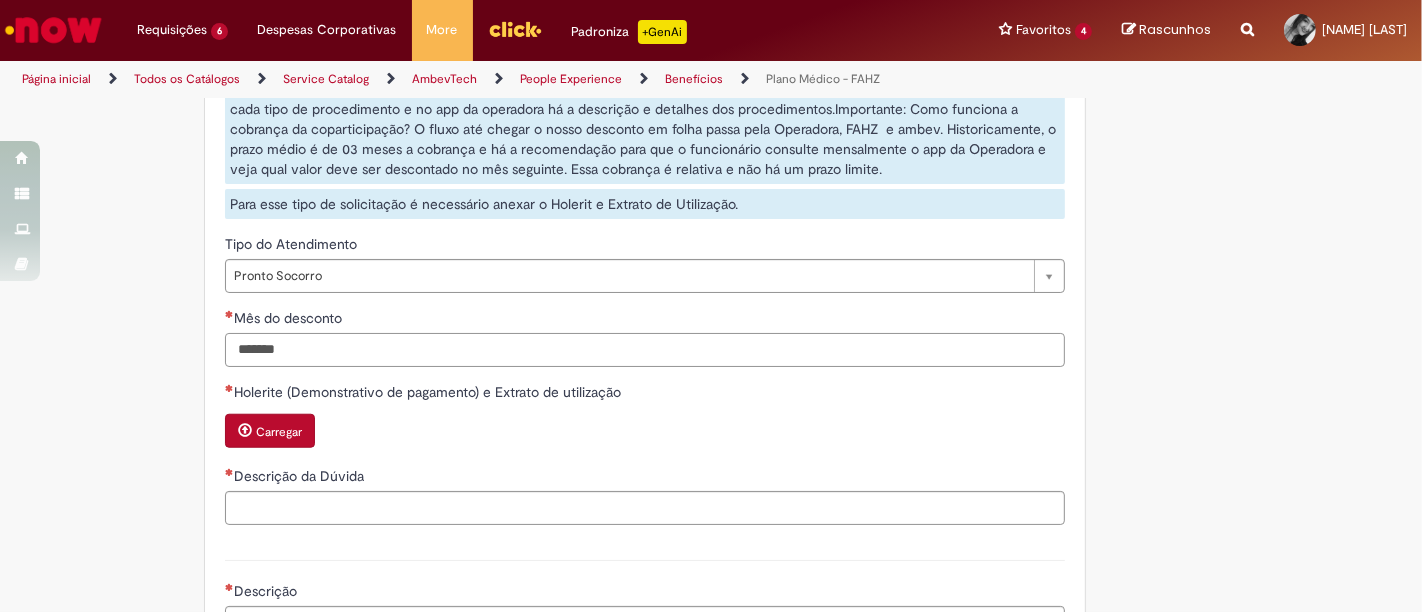 click on "Mês do desconto" at bounding box center [645, 350] 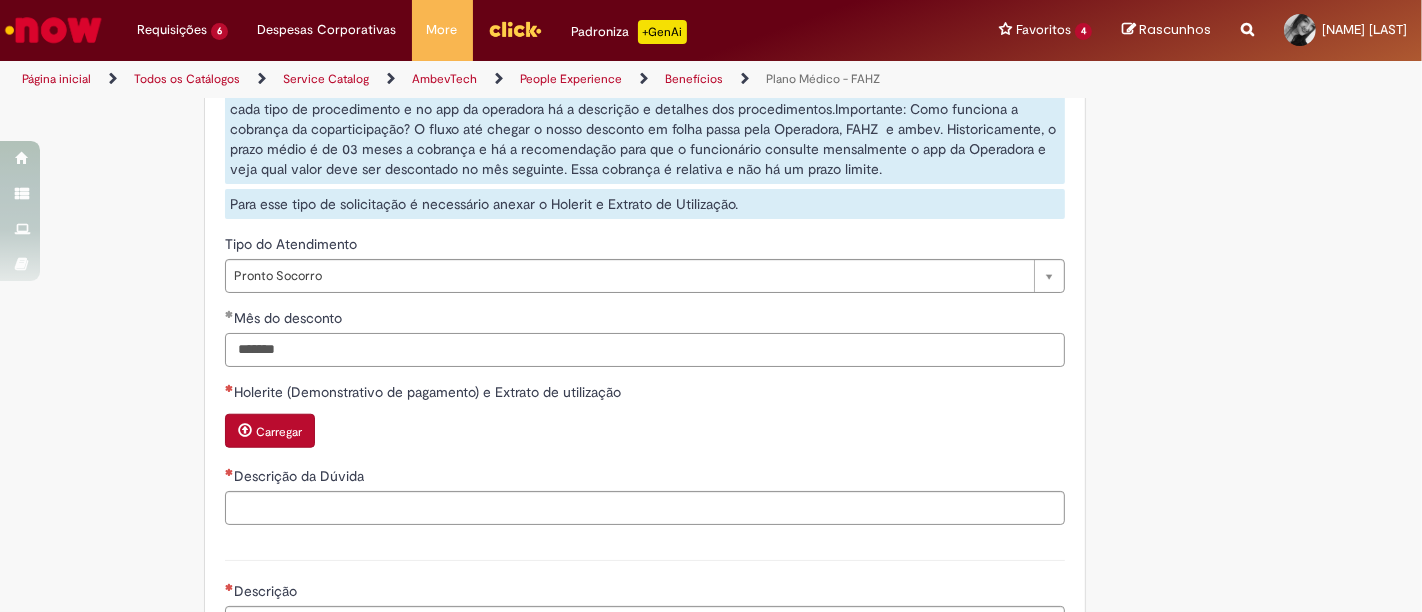 type on "*******" 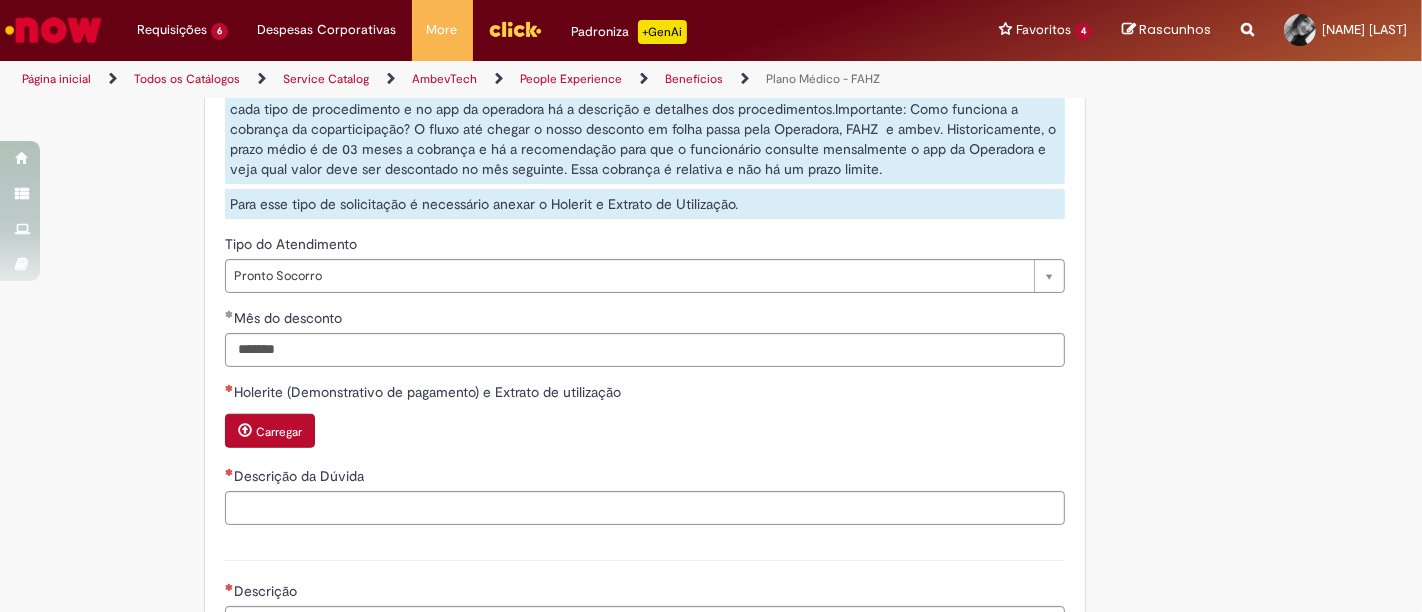 click on "Carregar" at bounding box center [279, 432] 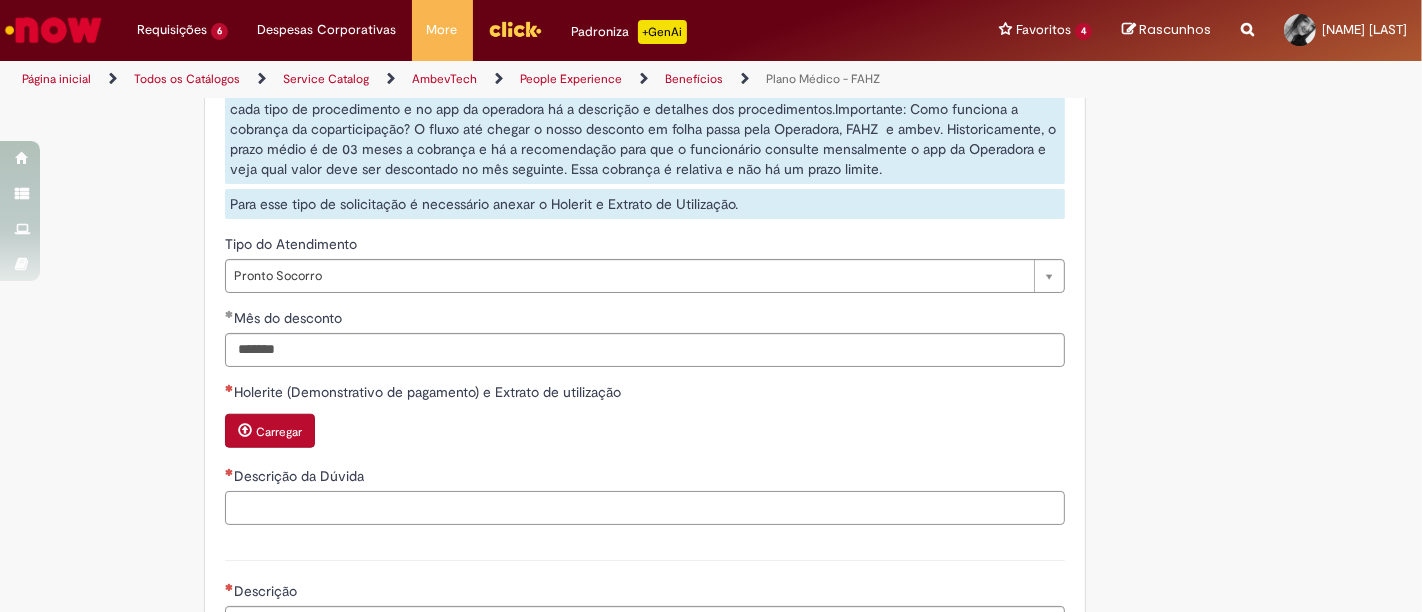 click on "Descrição da Dúvida" at bounding box center (645, 508) 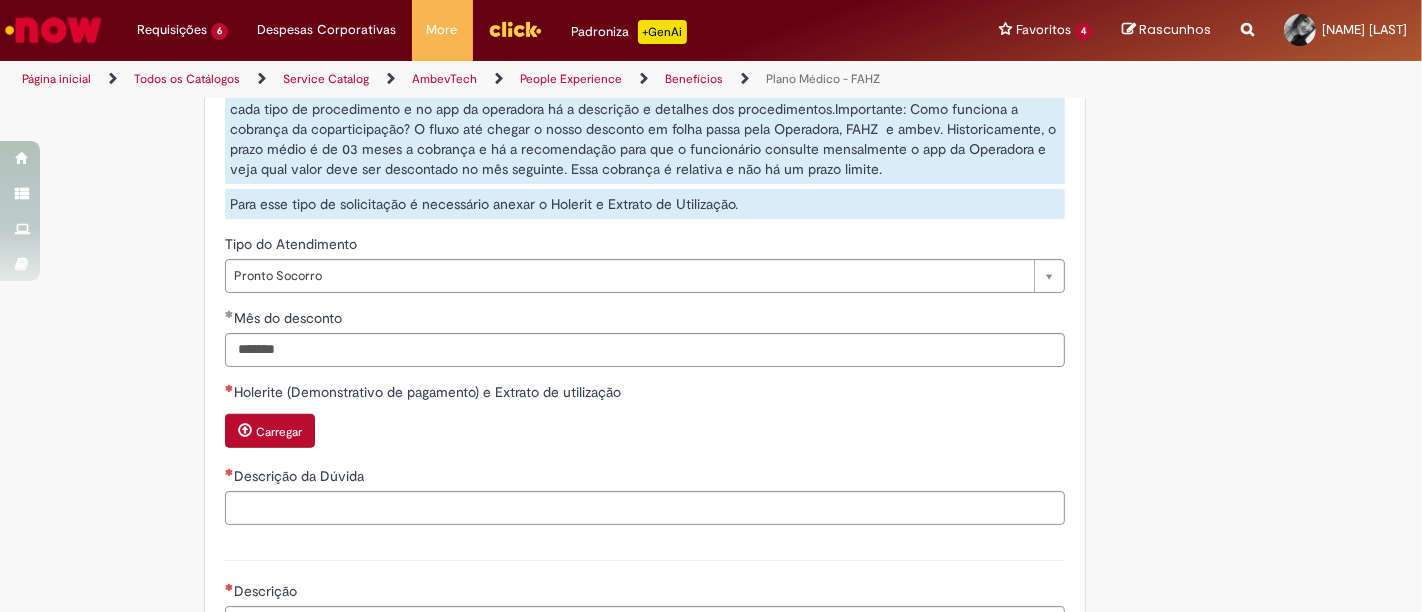 click on "Carregar" at bounding box center [279, 432] 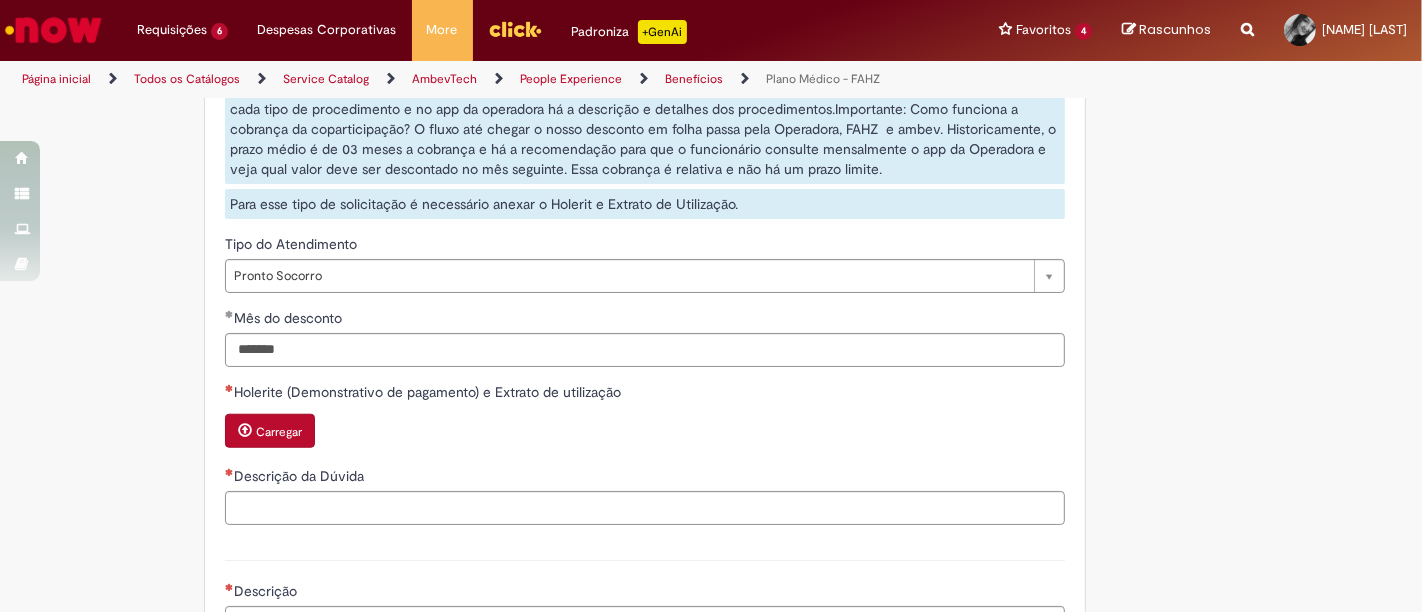 type 